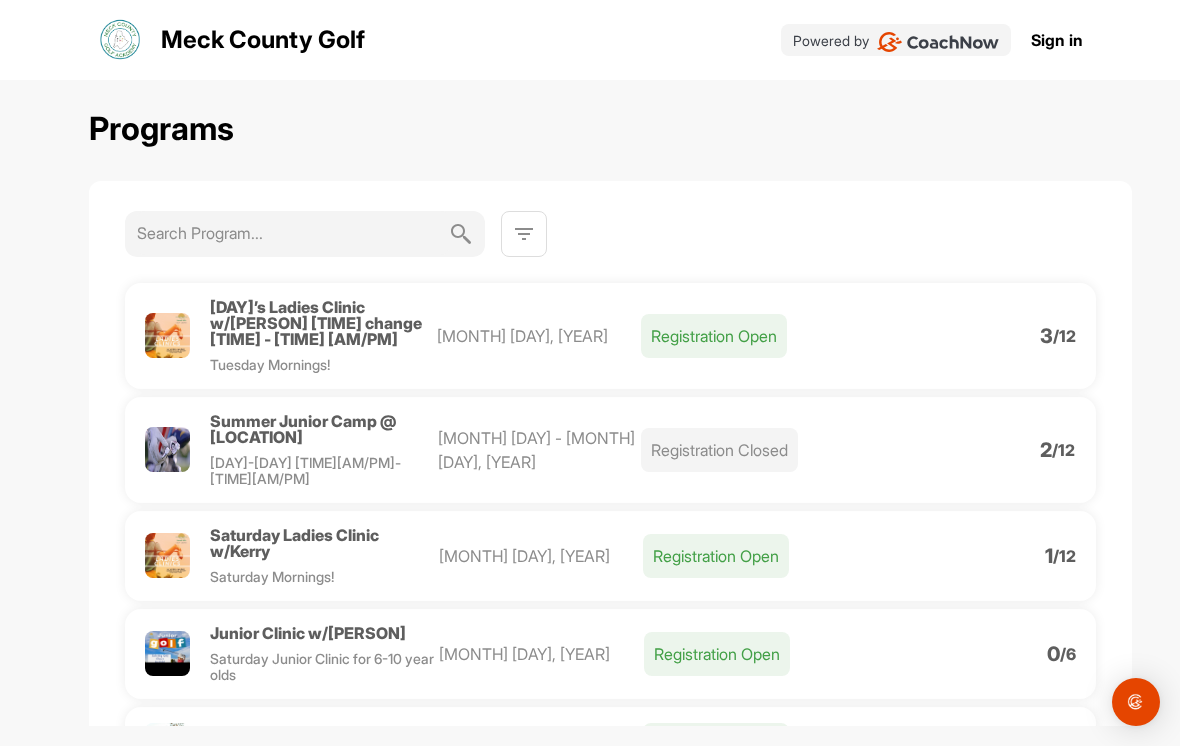 scroll, scrollTop: 0, scrollLeft: 0, axis: both 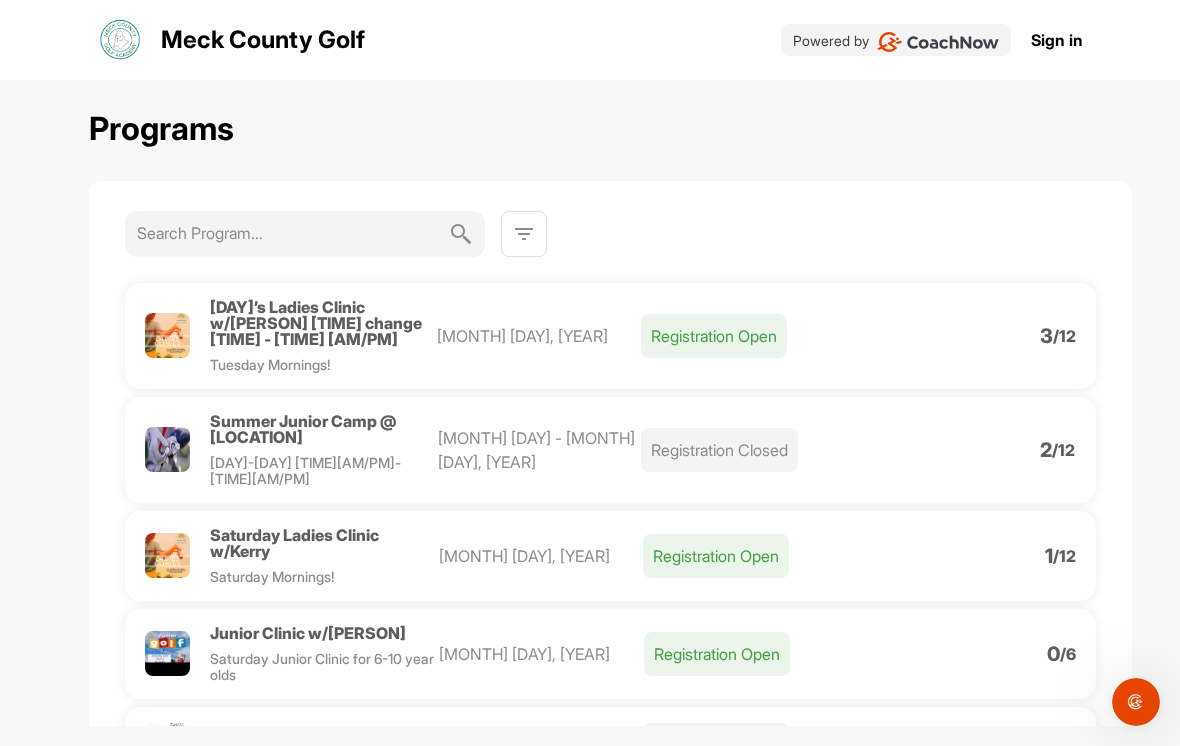 click on "Registration Open" at bounding box center [714, 336] 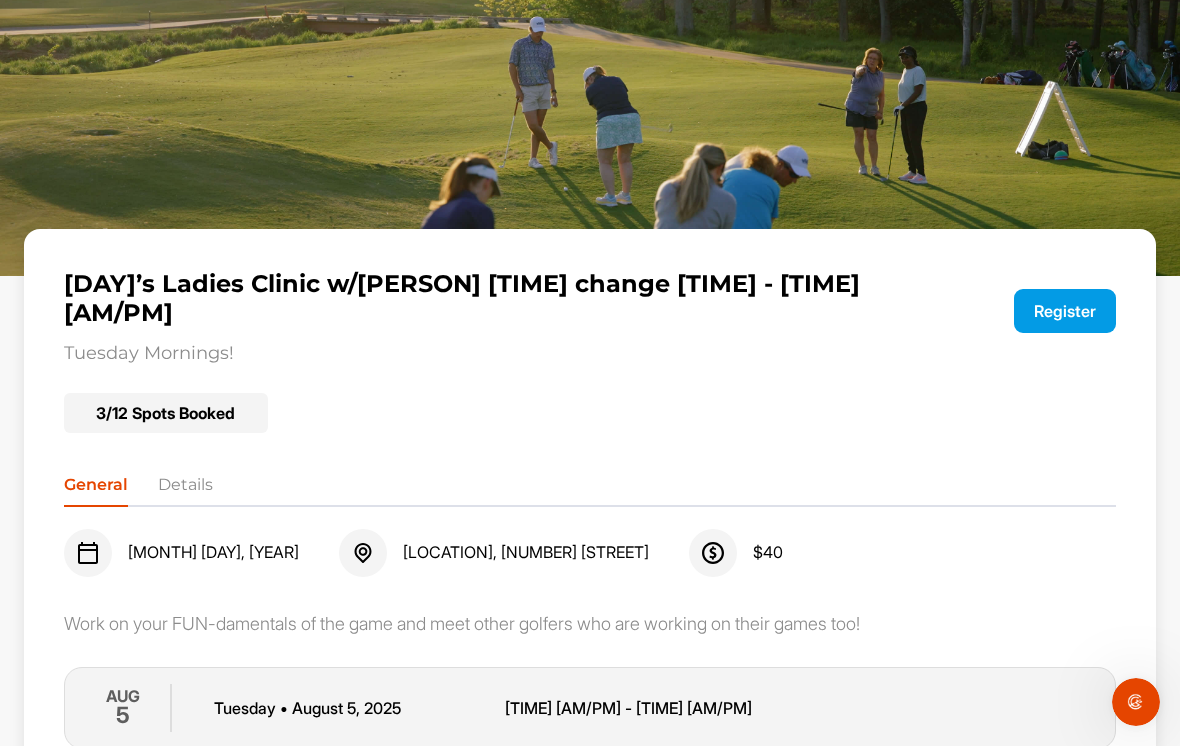 scroll, scrollTop: 22, scrollLeft: 0, axis: vertical 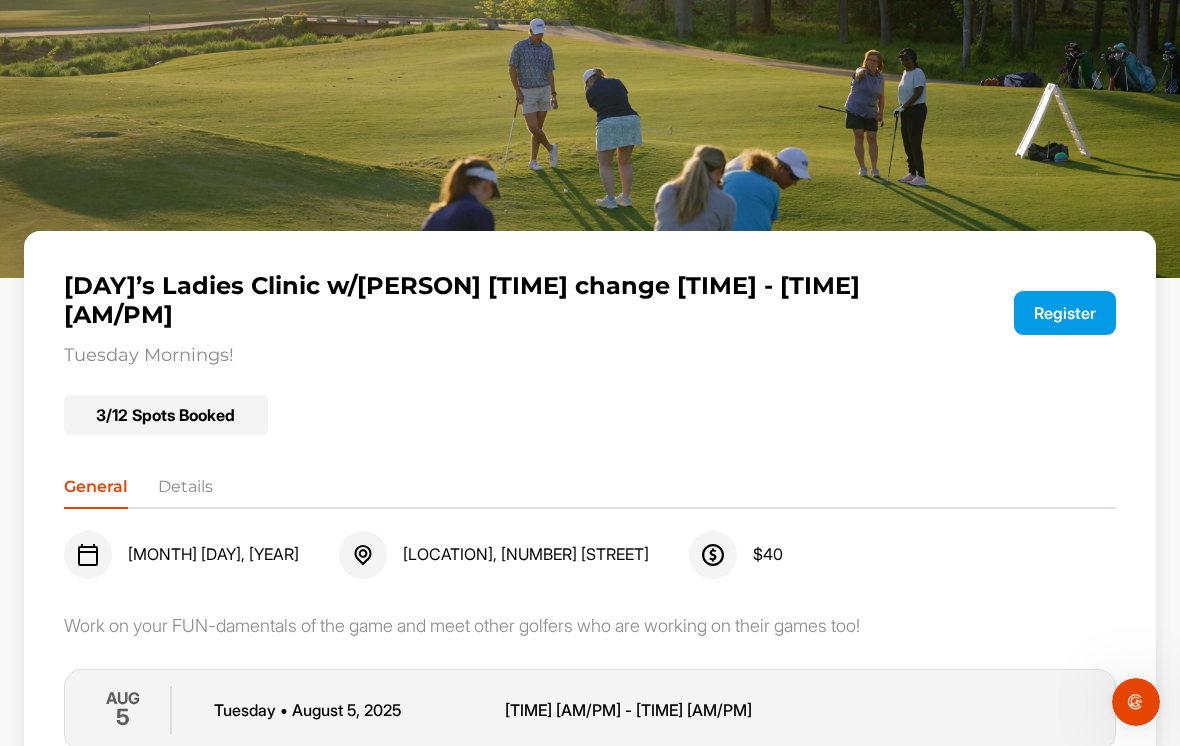 click on "Register" at bounding box center [1065, 313] 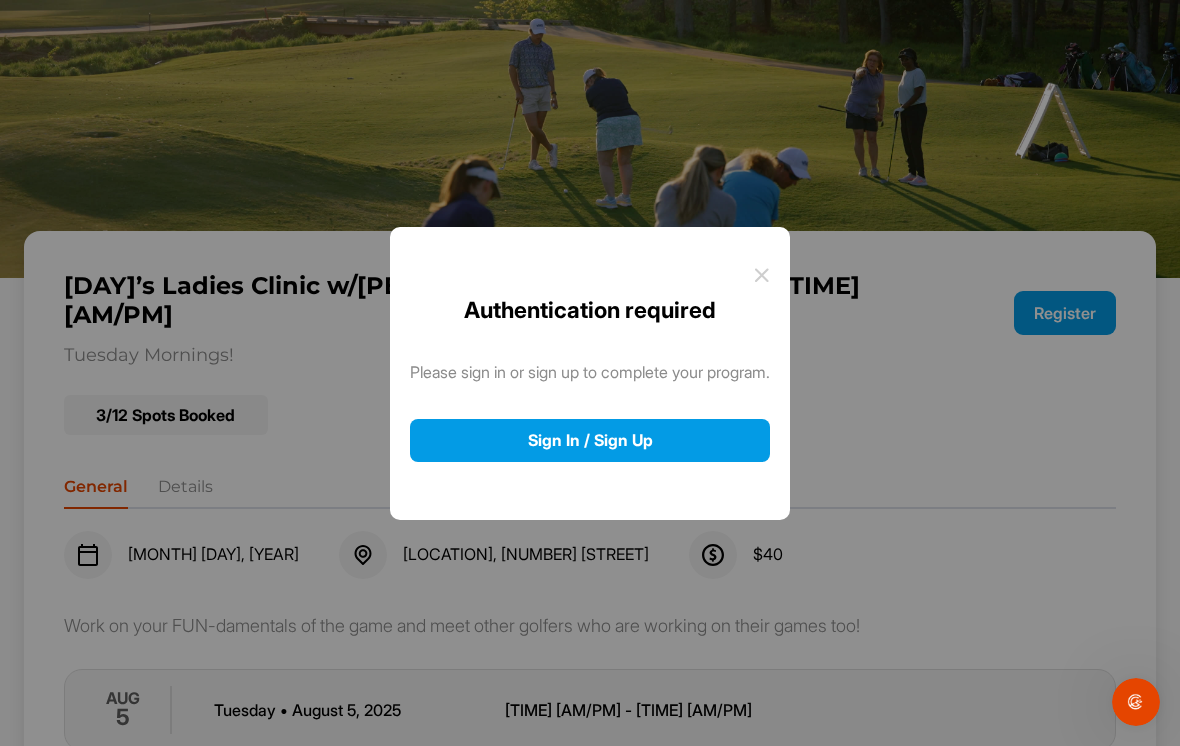 click on "Sign In / Sign Up" at bounding box center (590, 440) 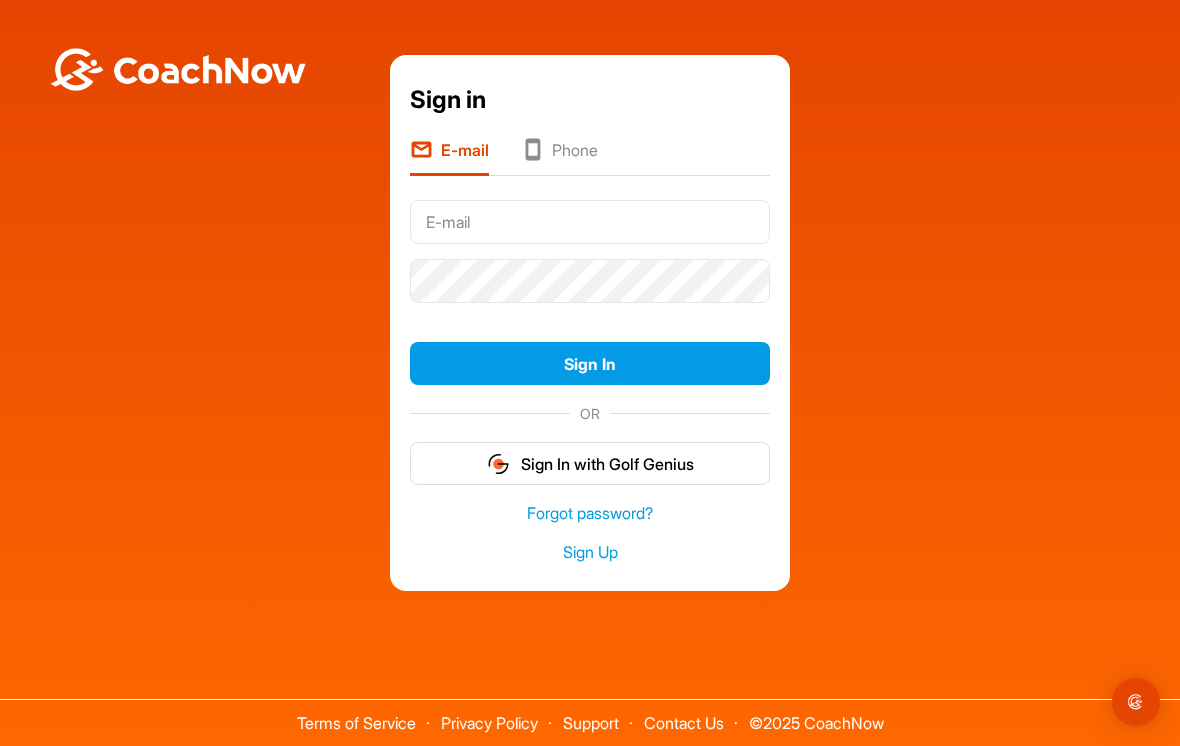 scroll, scrollTop: 0, scrollLeft: 0, axis: both 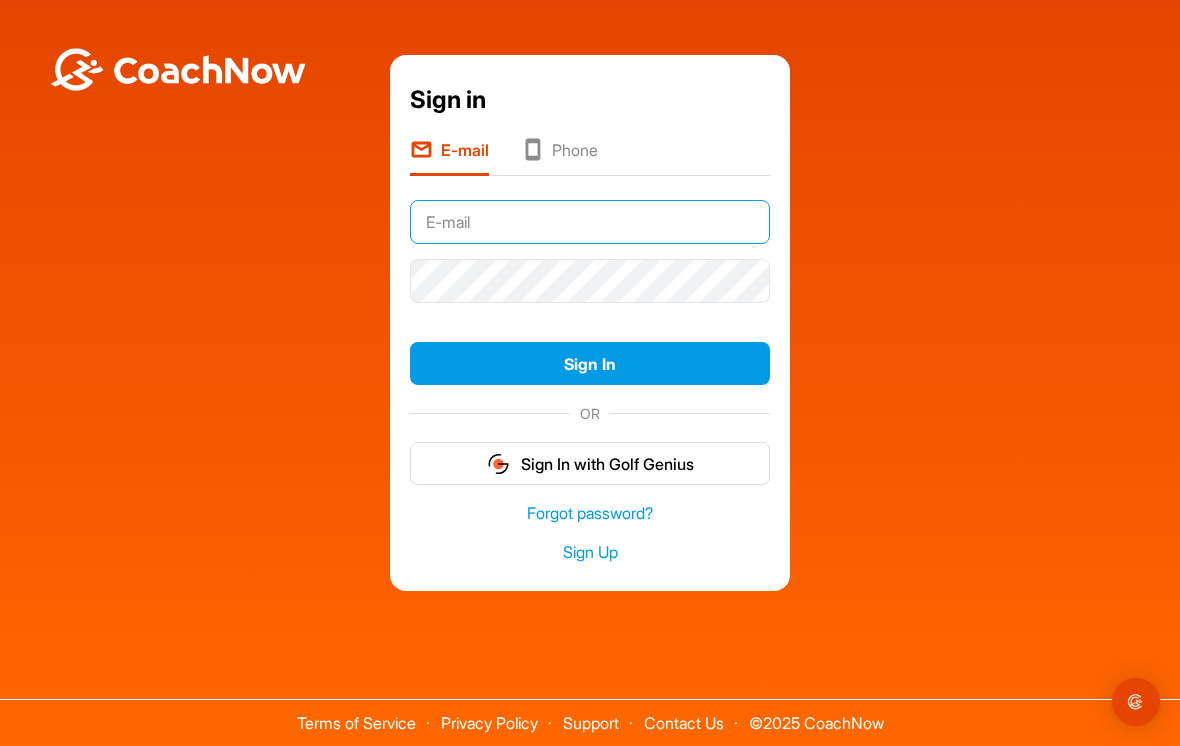 click at bounding box center (590, 222) 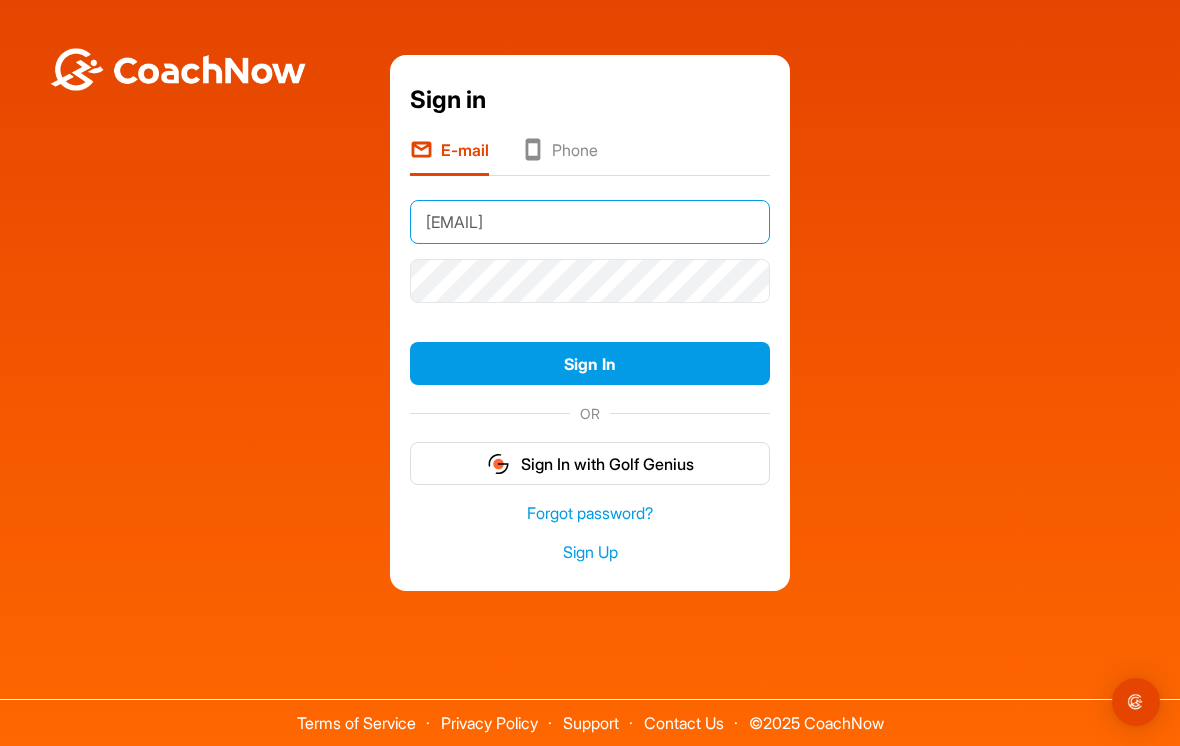 type on "Mljoy@att.net" 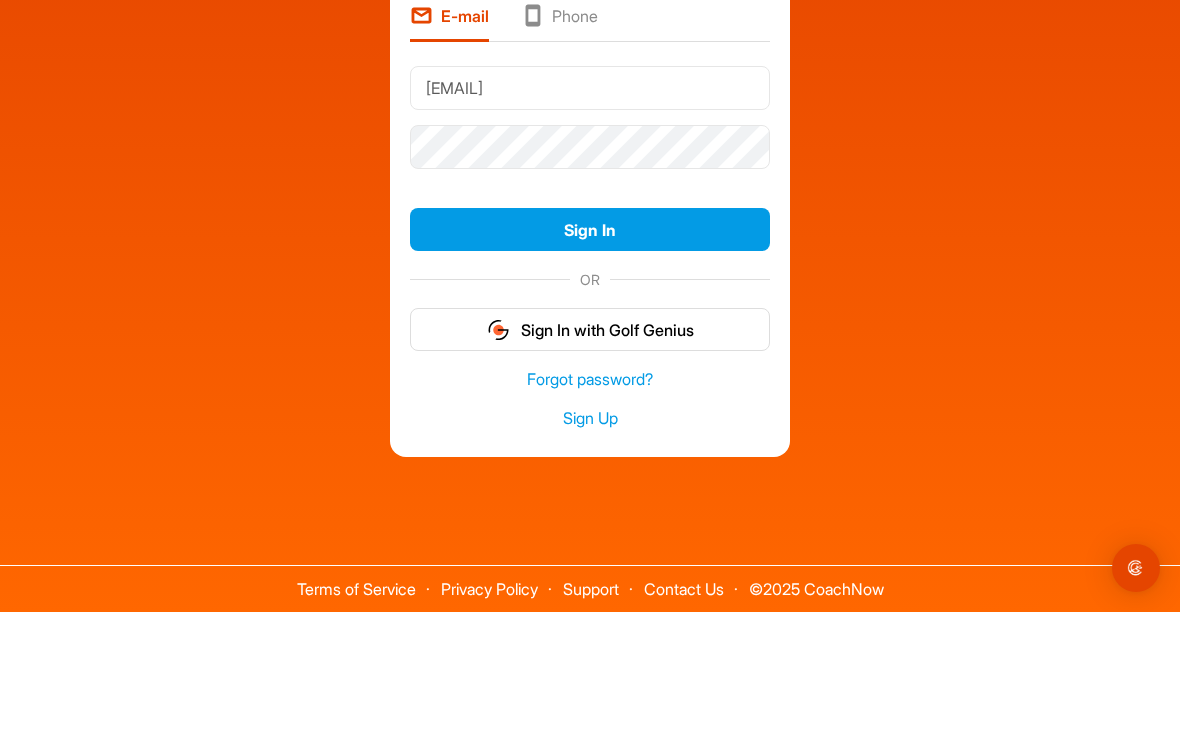 click on "Sign In" at bounding box center [590, 363] 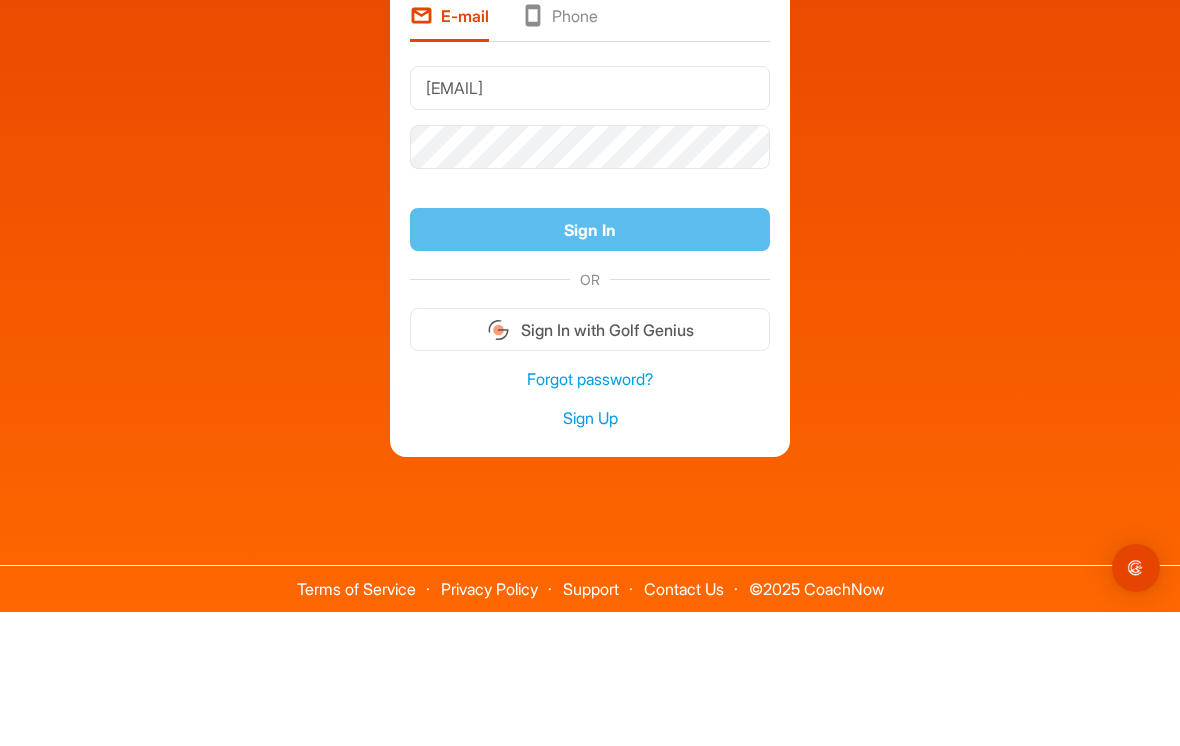 scroll, scrollTop: 31, scrollLeft: 0, axis: vertical 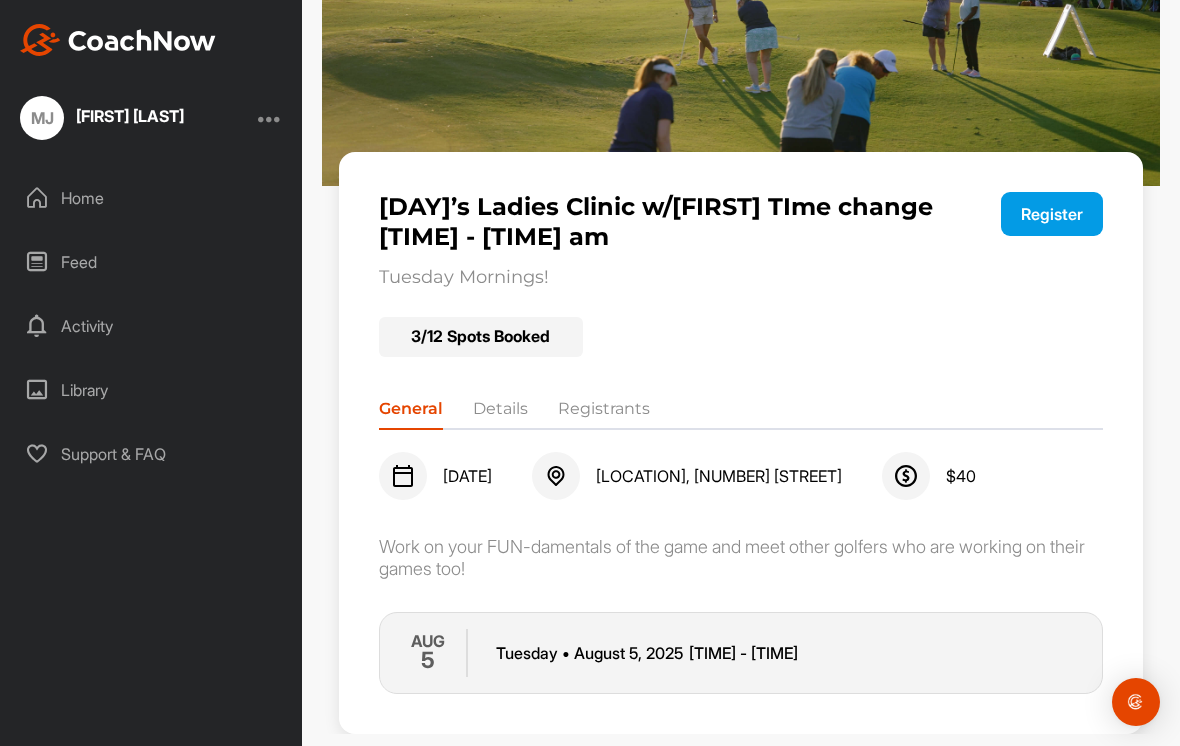click on "Register" at bounding box center (1052, 214) 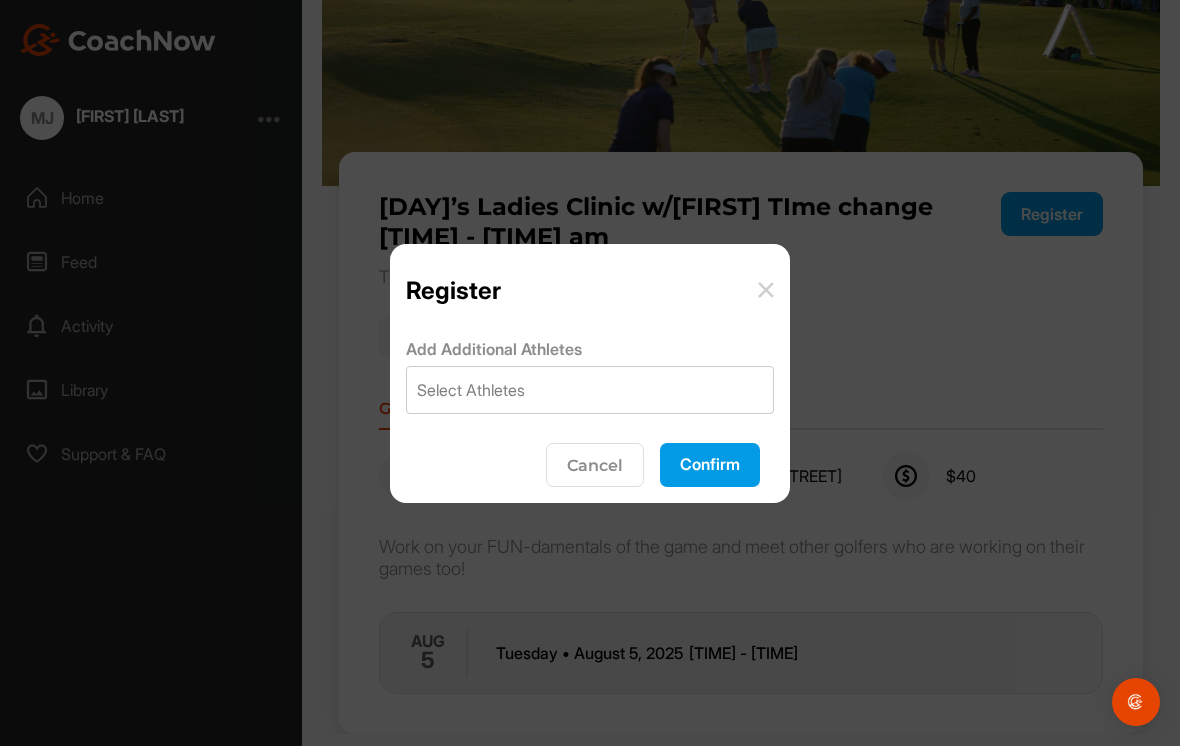 click at bounding box center (766, 290) 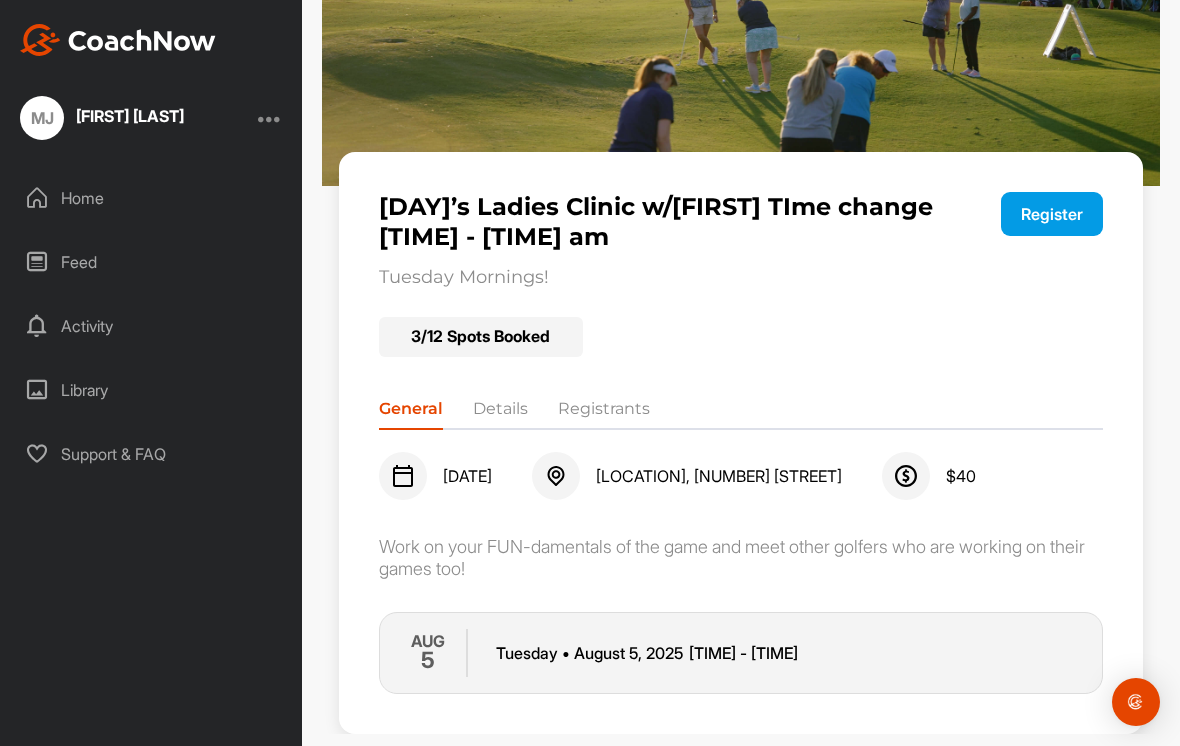 click at bounding box center (270, 118) 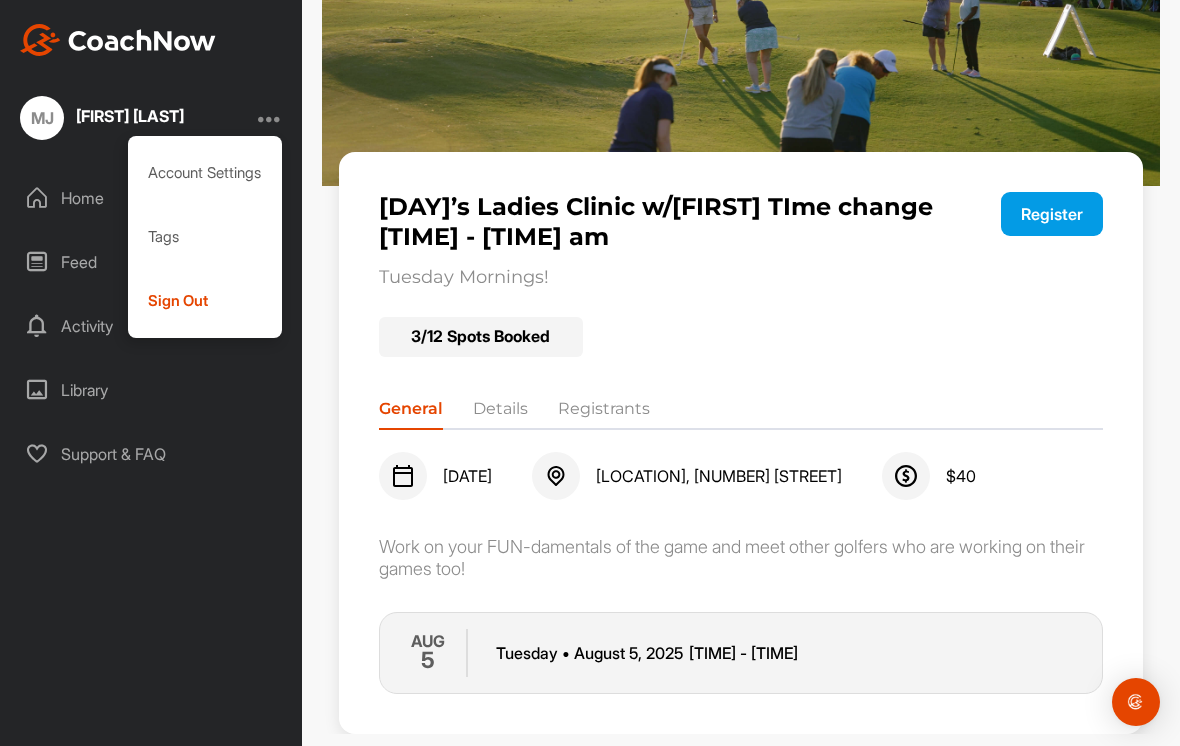 click on "Account Settings" at bounding box center [205, 173] 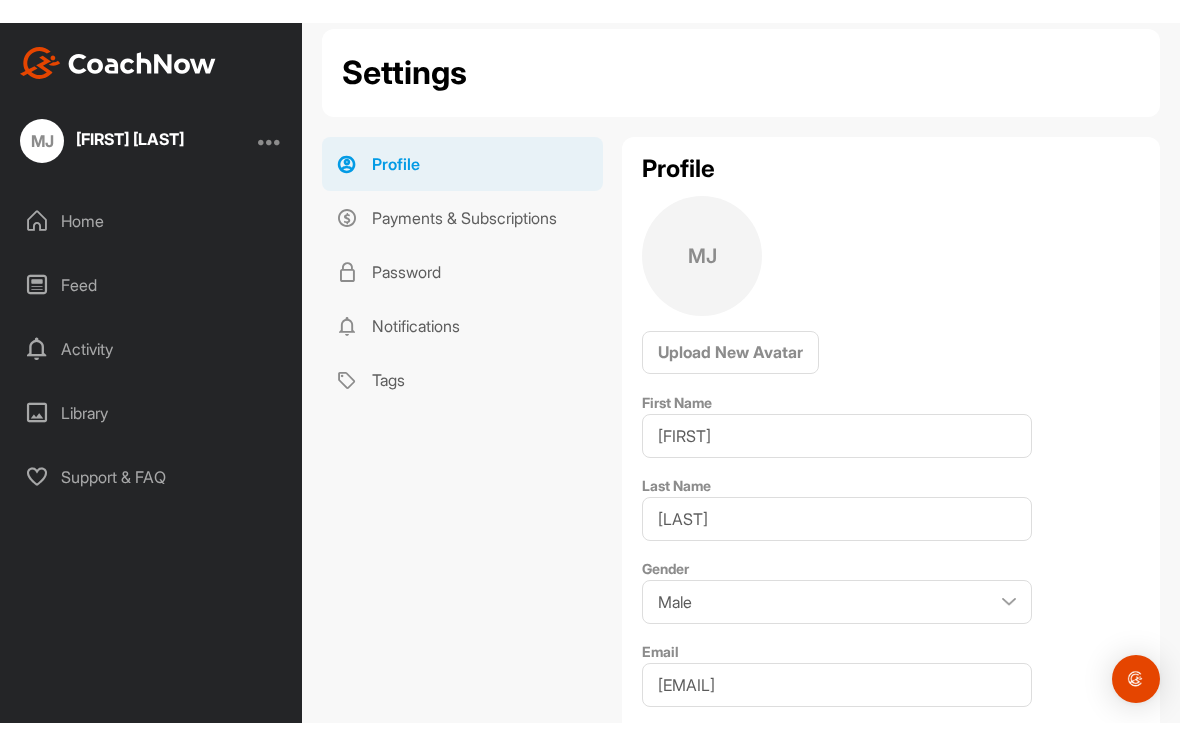 scroll, scrollTop: 33, scrollLeft: 0, axis: vertical 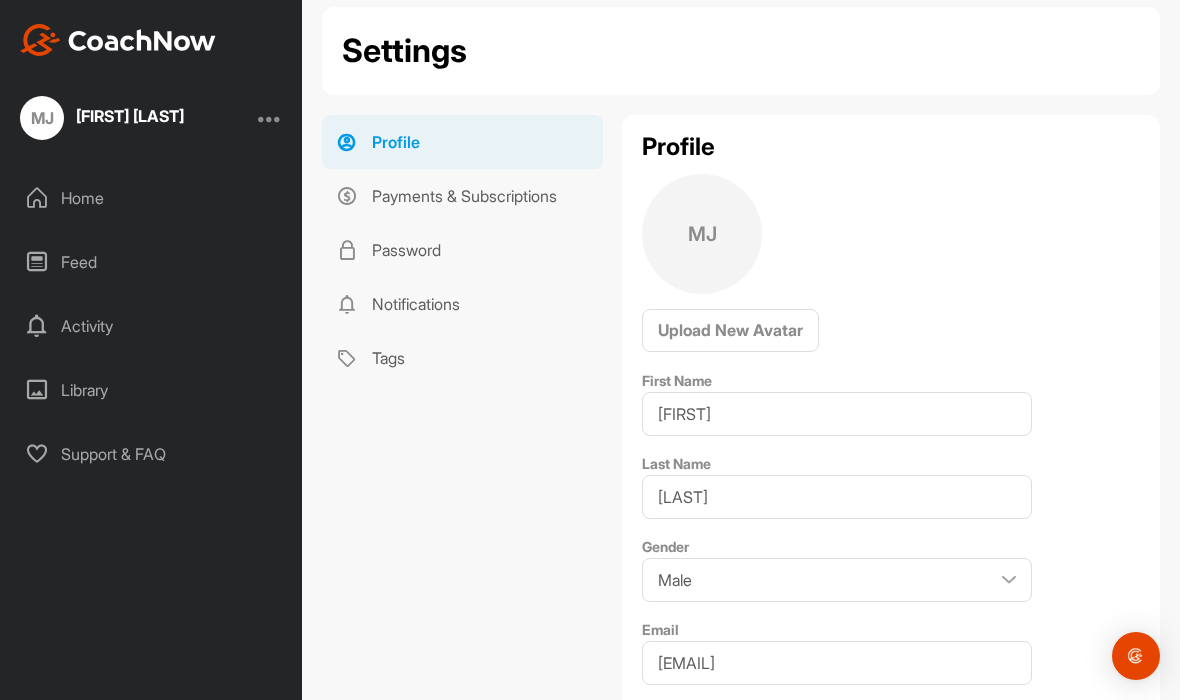 click on "Notifications" at bounding box center (462, 304) 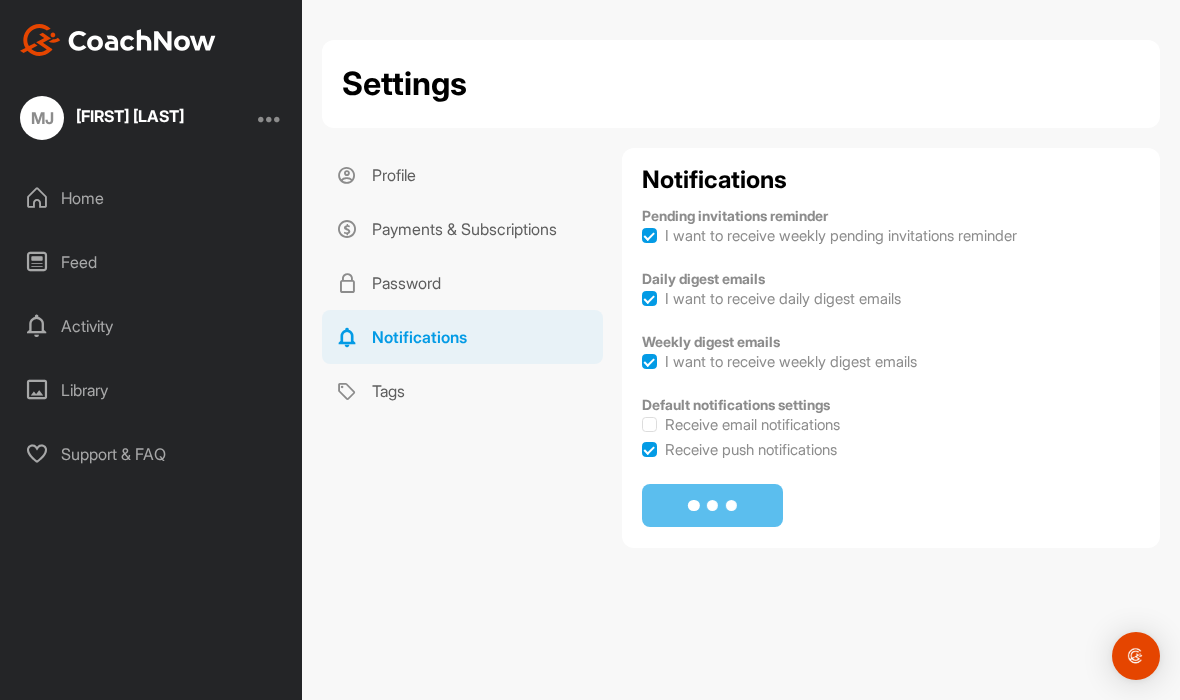 checkbox on "true" 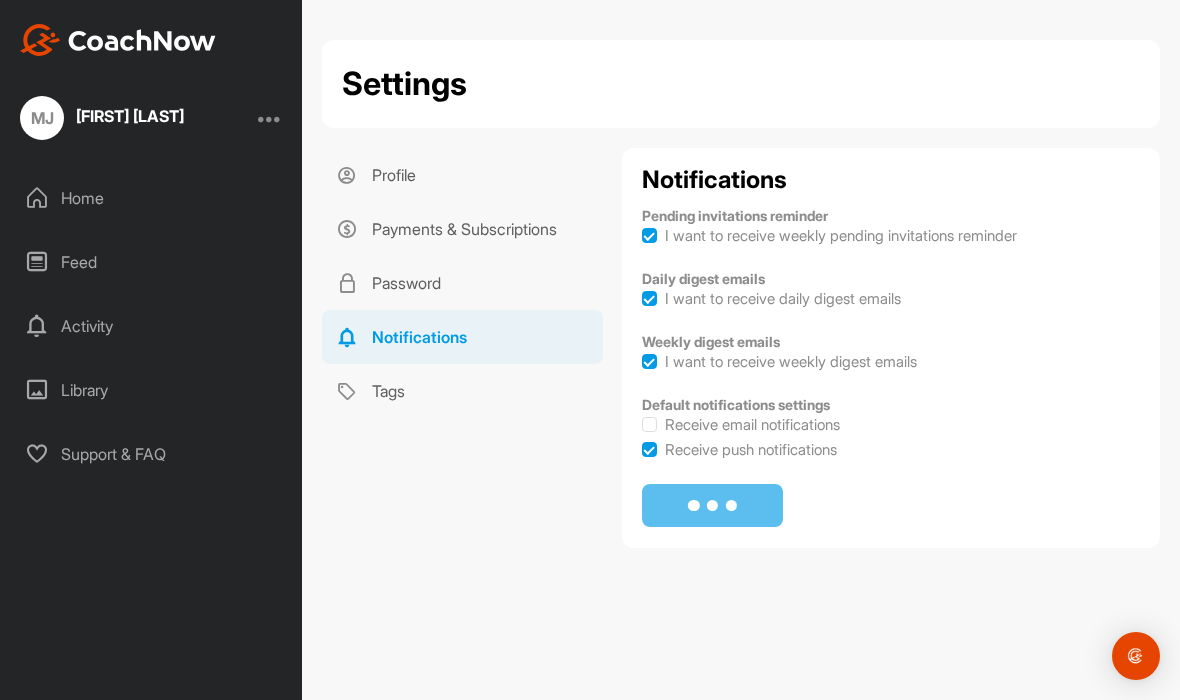checkbox on "true" 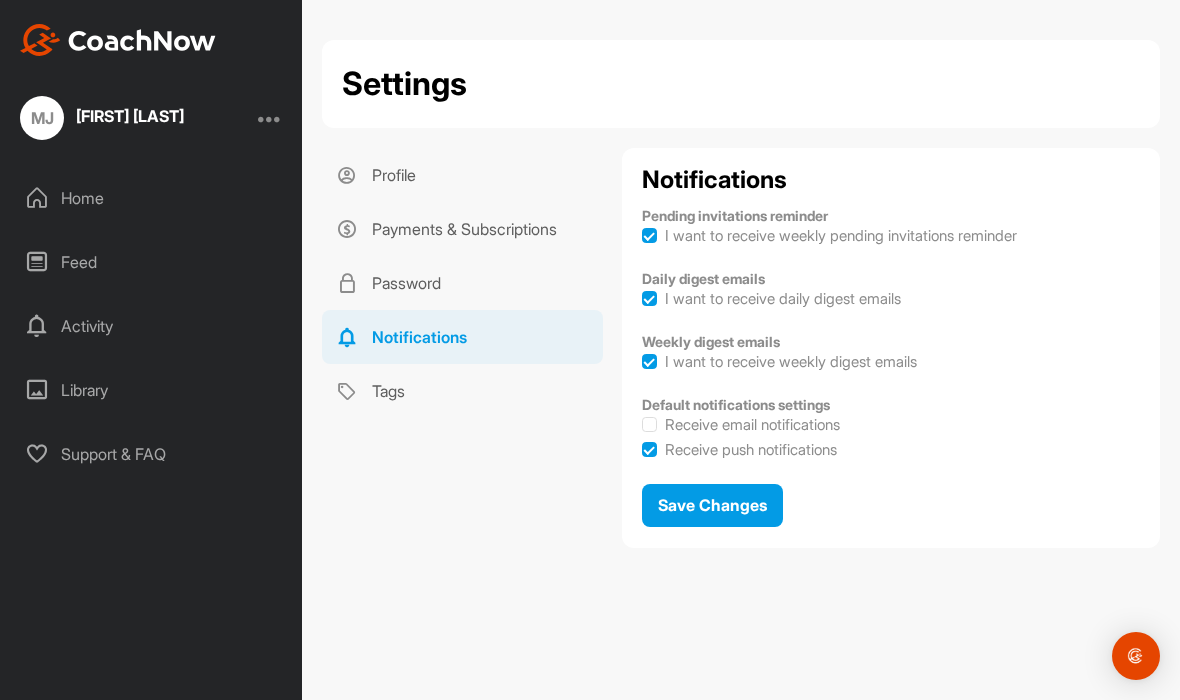 click on "Password" at bounding box center (462, 283) 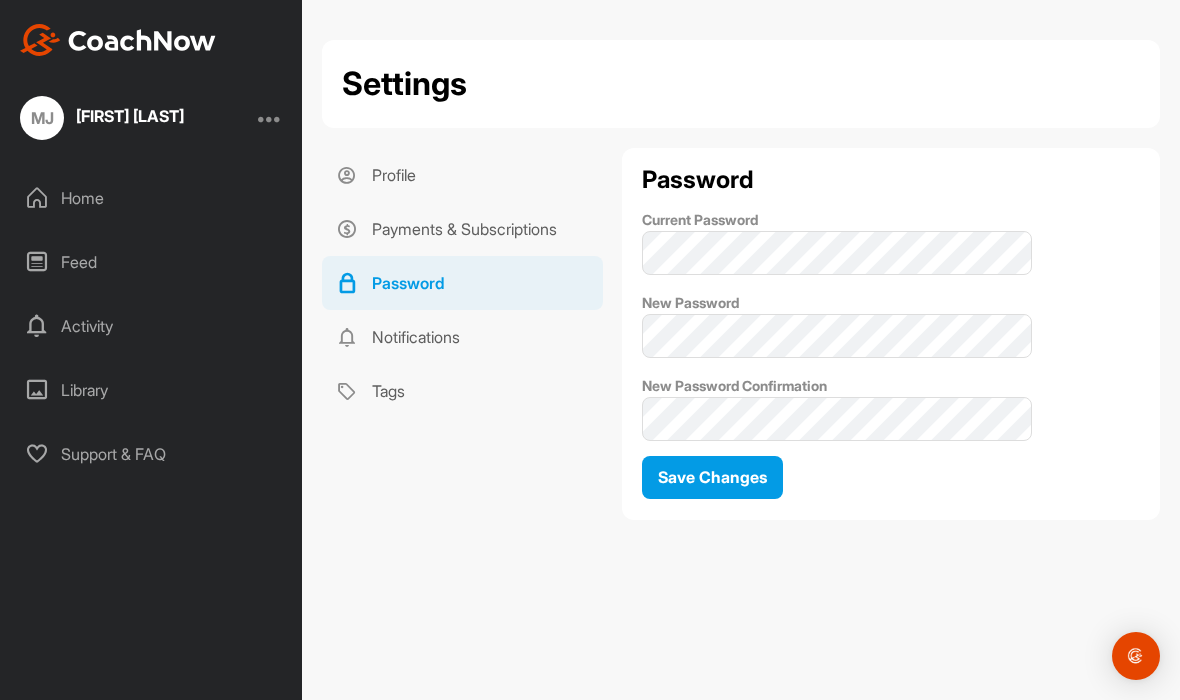 click on "Notifications" at bounding box center (462, 337) 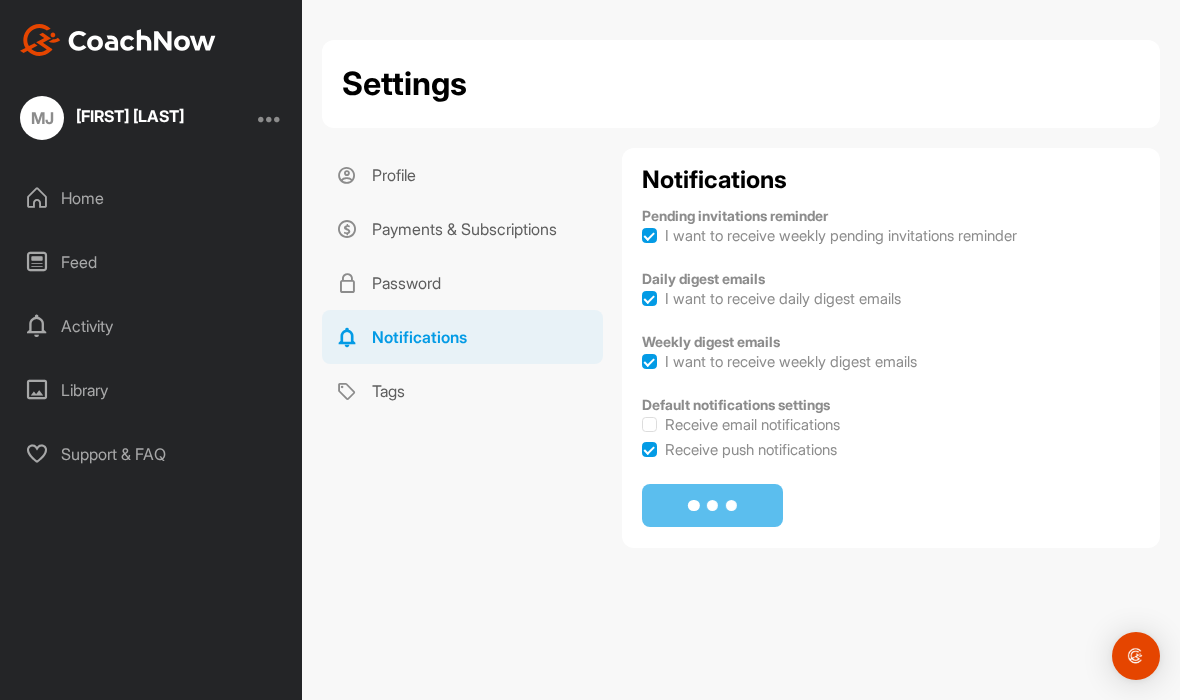 checkbox on "true" 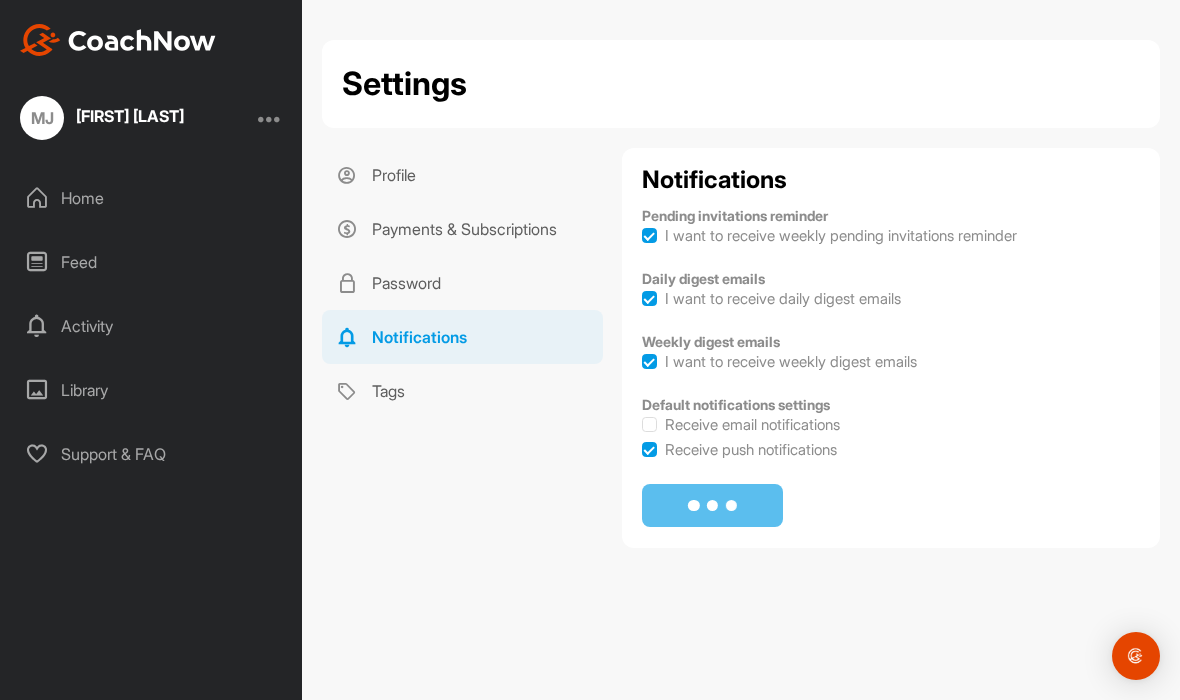 checkbox on "true" 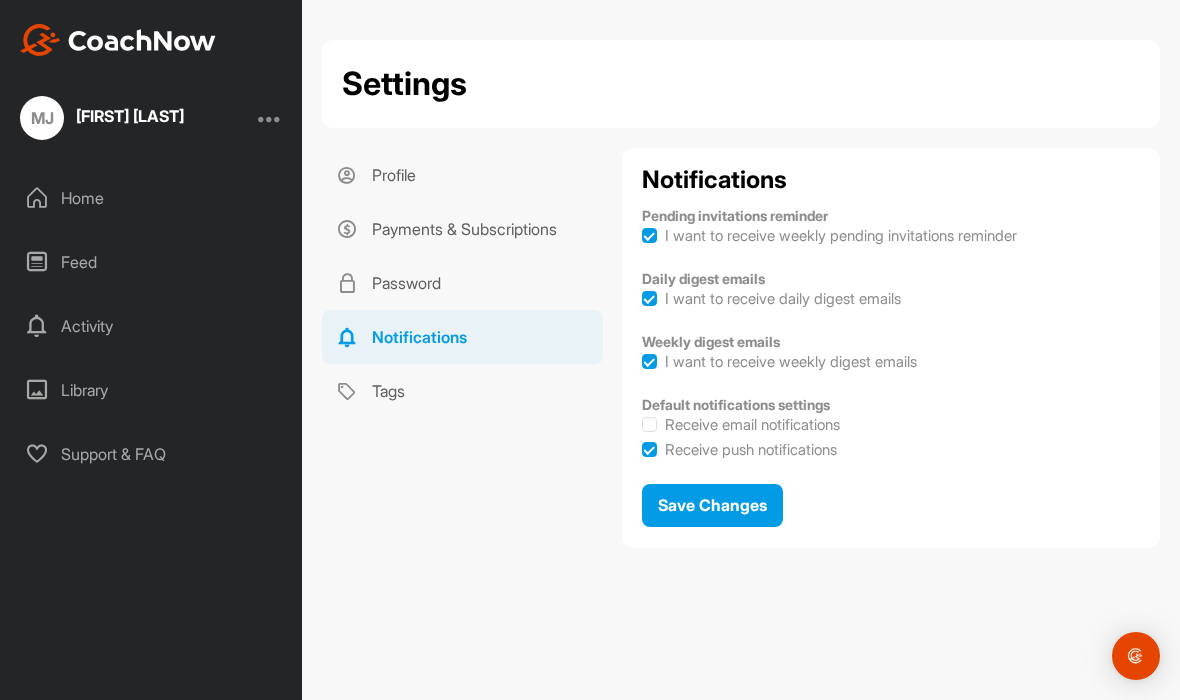 click on "Profile" at bounding box center (462, 175) 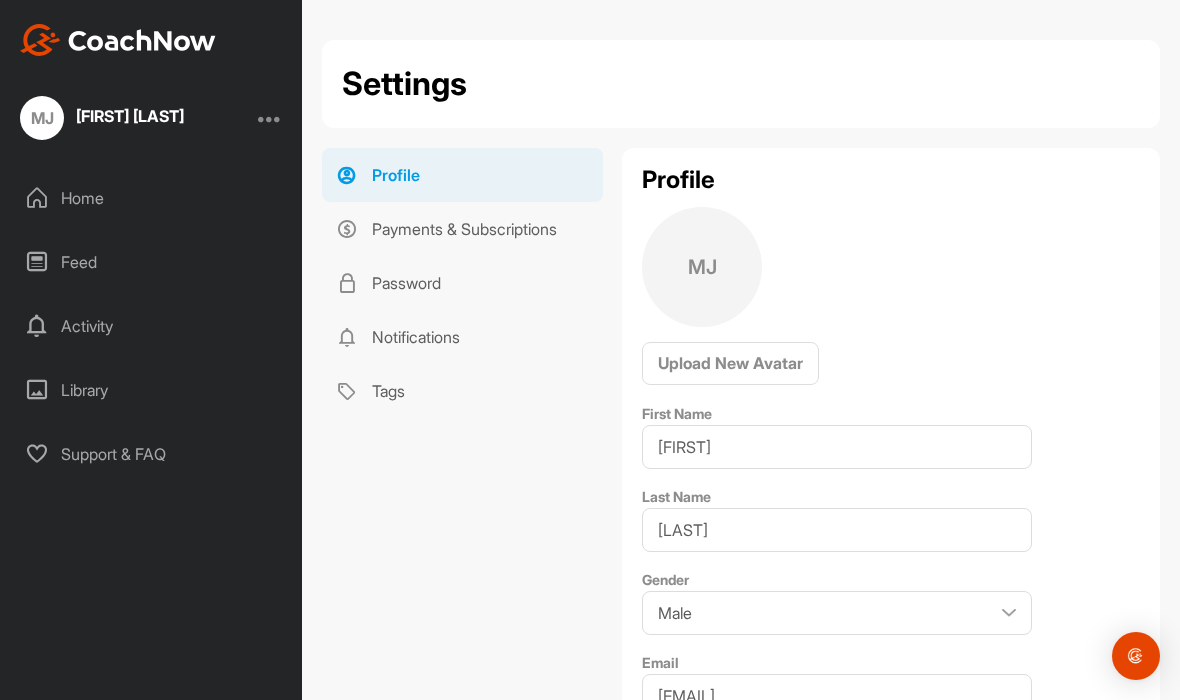 click on "Activity" at bounding box center [152, 326] 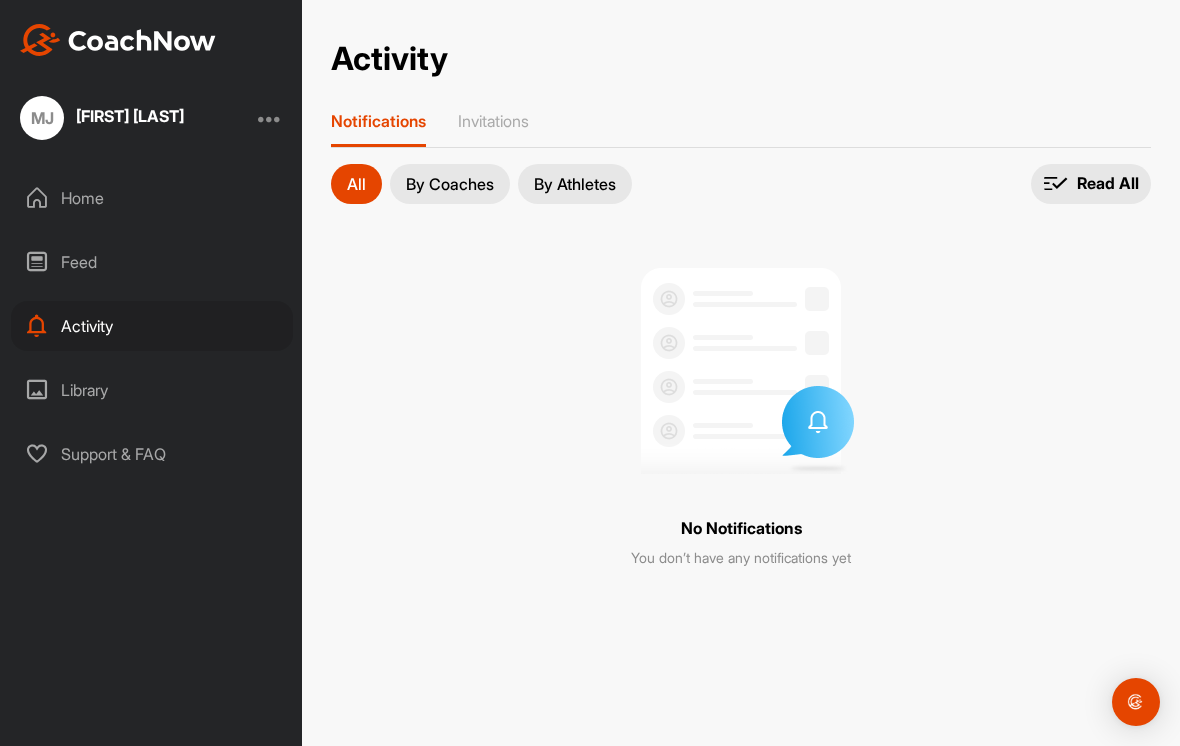 click on "By Coaches" at bounding box center [450, 184] 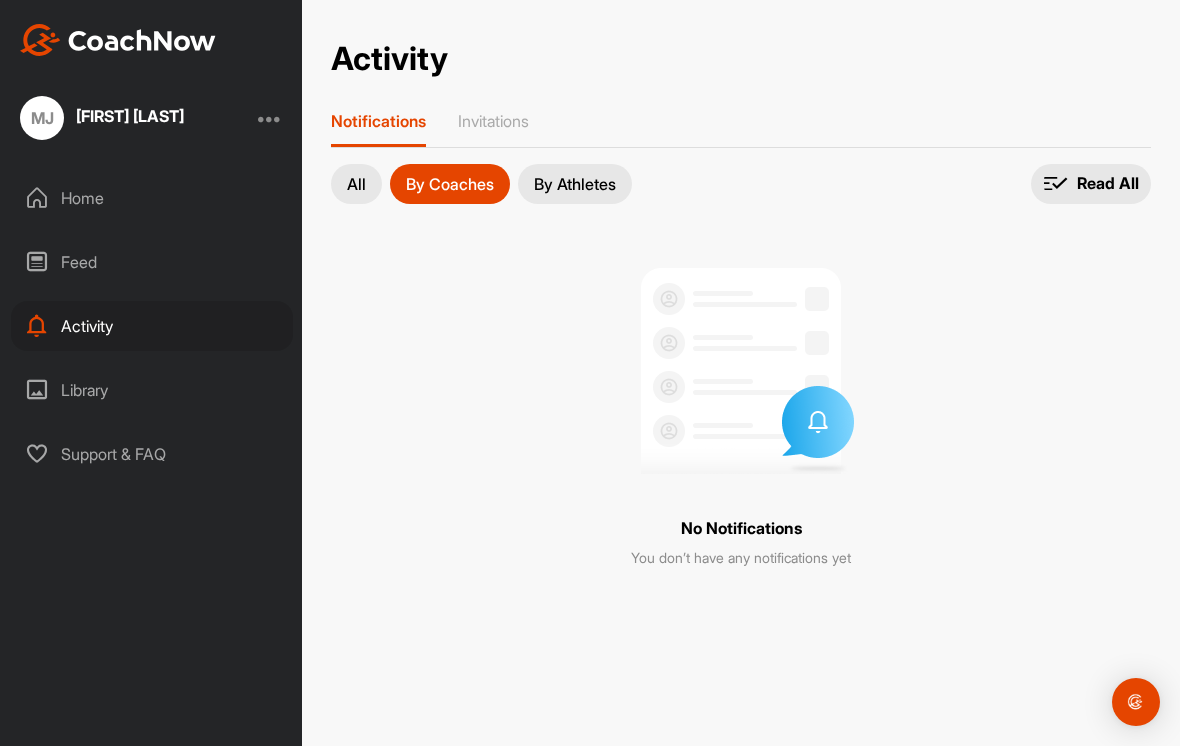 click on "By Athletes" at bounding box center (575, 184) 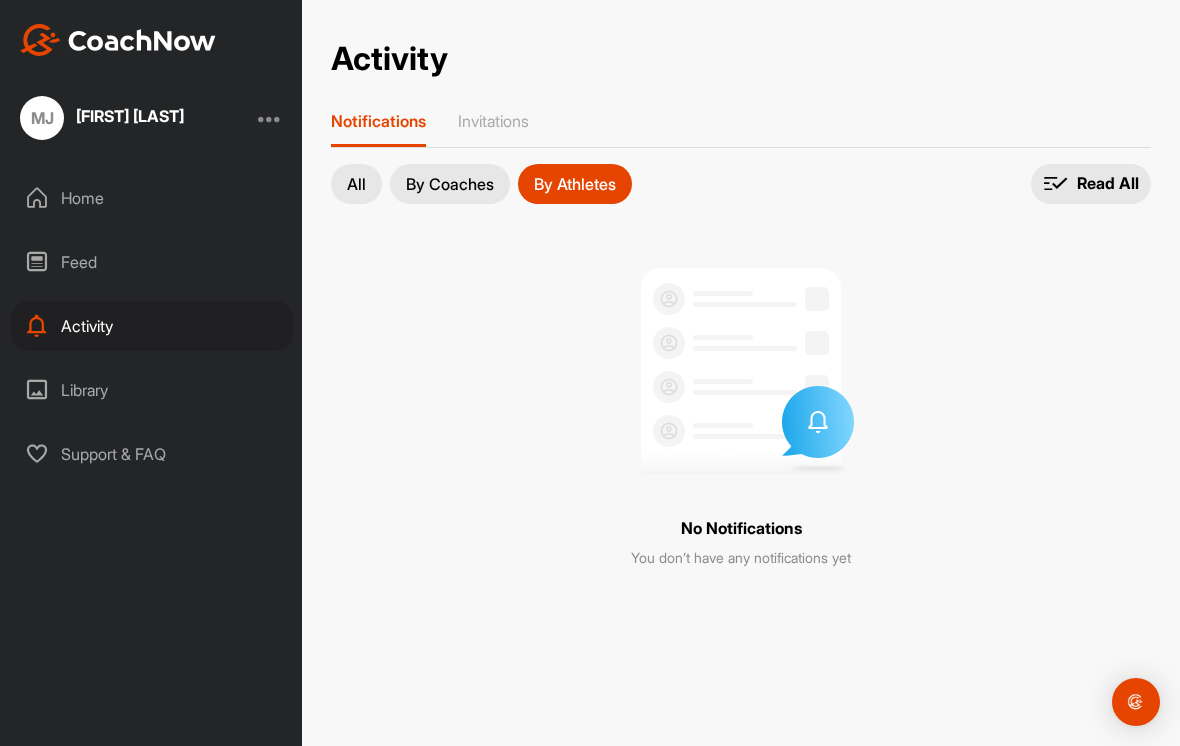 click on "Home" at bounding box center (152, 198) 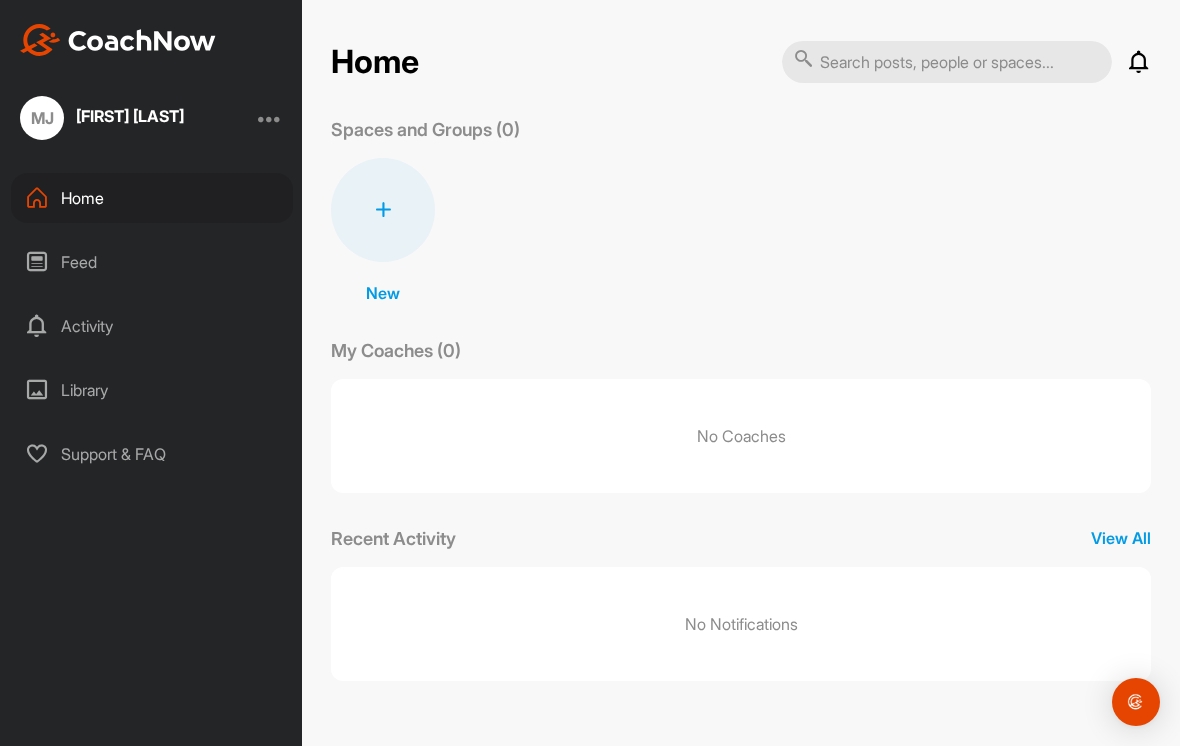 click on "View All" at bounding box center (1121, 538) 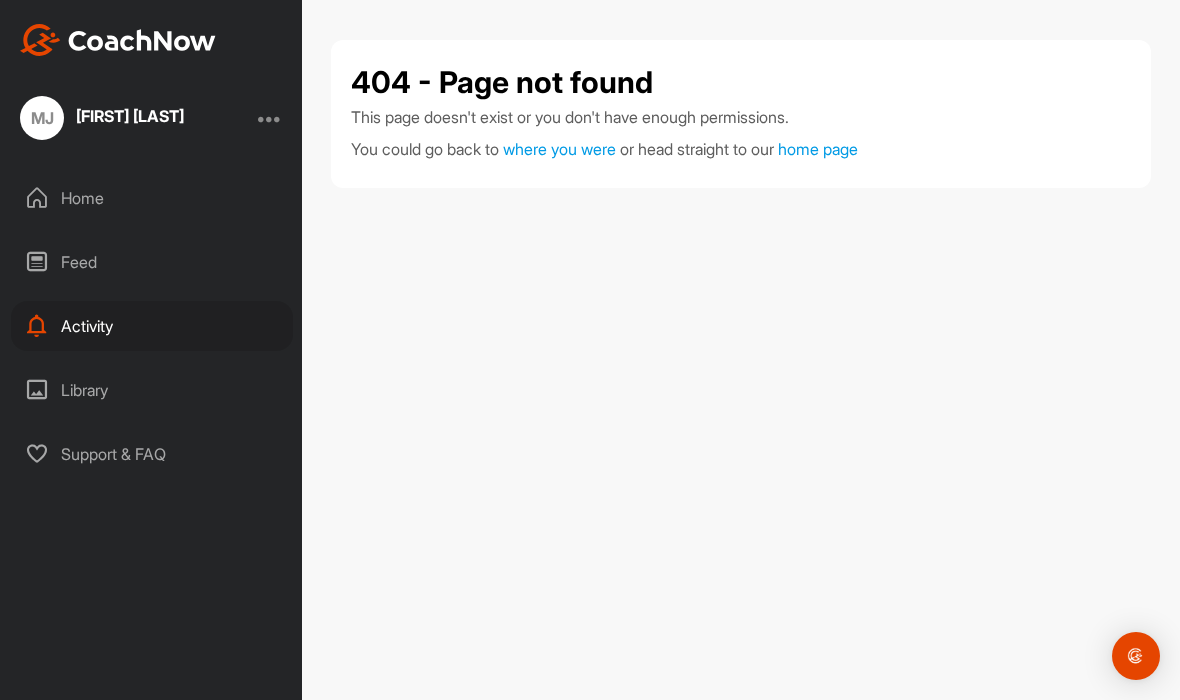 click on "Home" at bounding box center [152, 198] 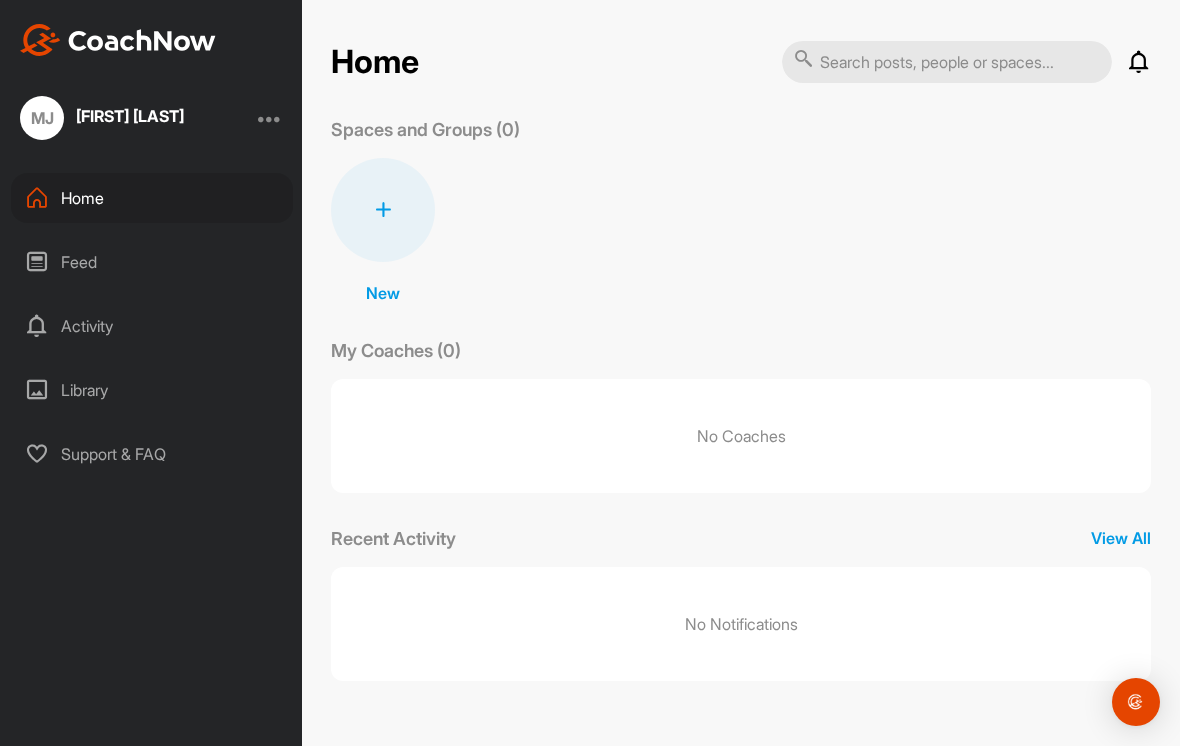 click on "Home" at bounding box center [152, 198] 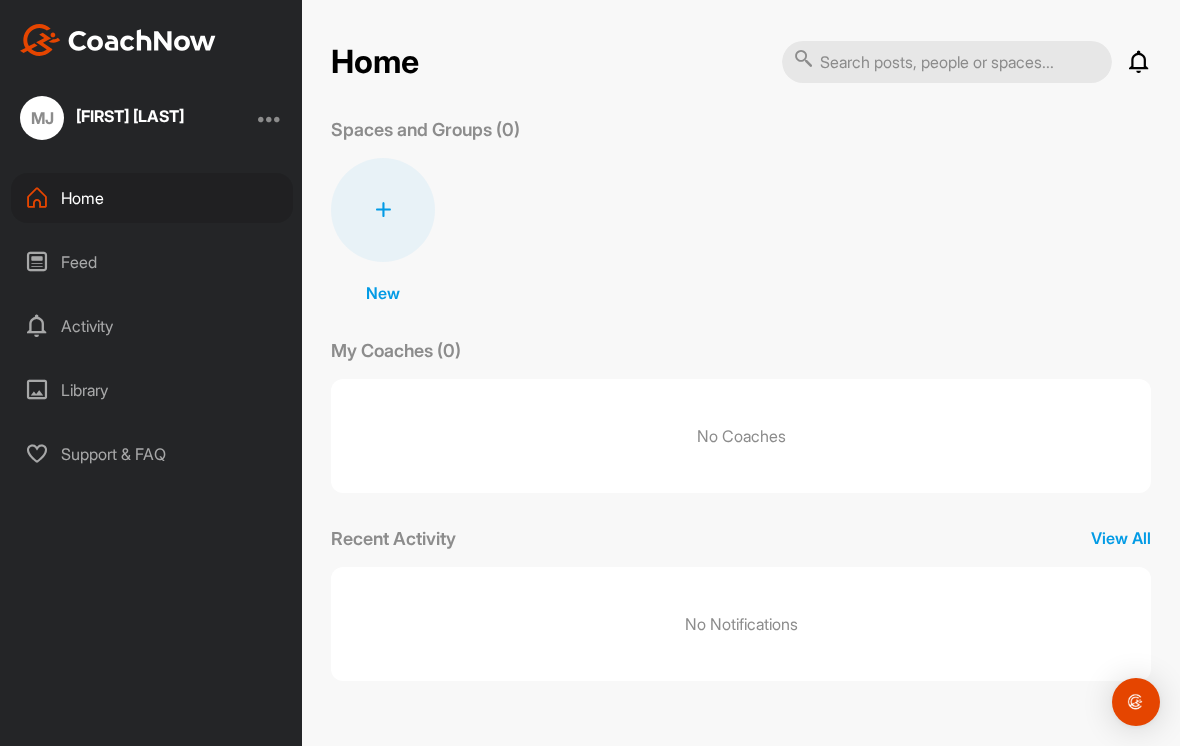 click on "MJ" at bounding box center [42, 118] 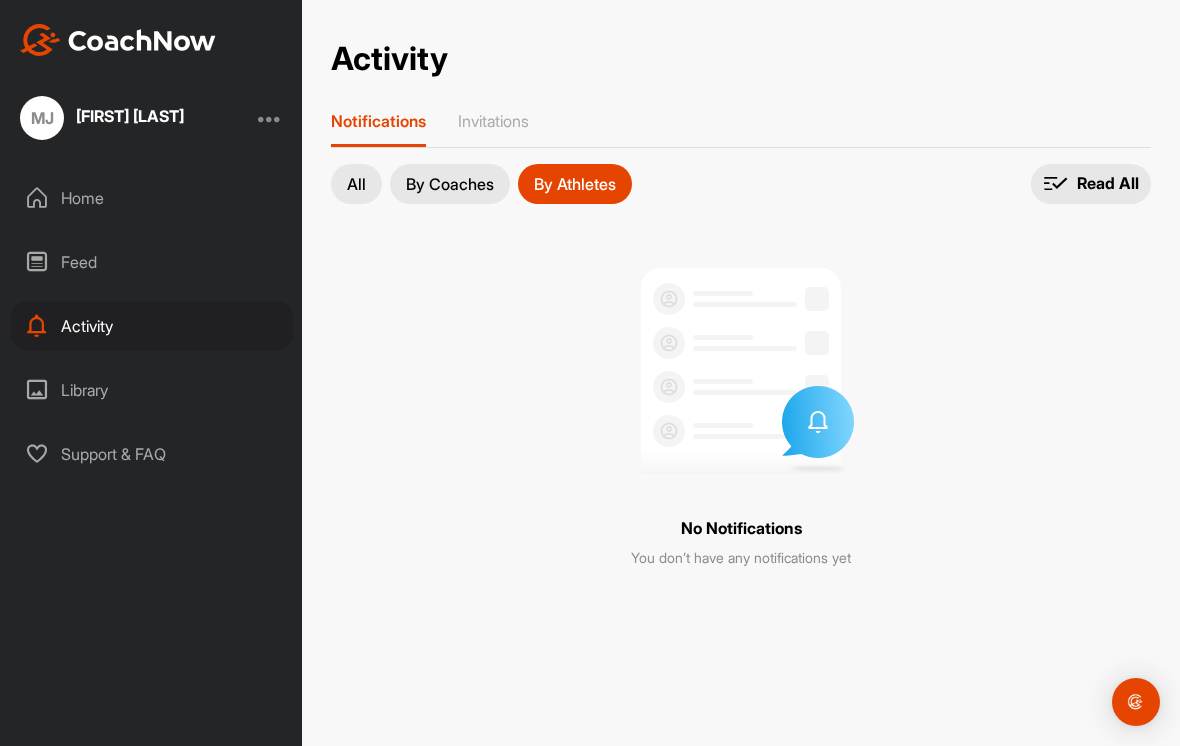 click at bounding box center (118, 40) 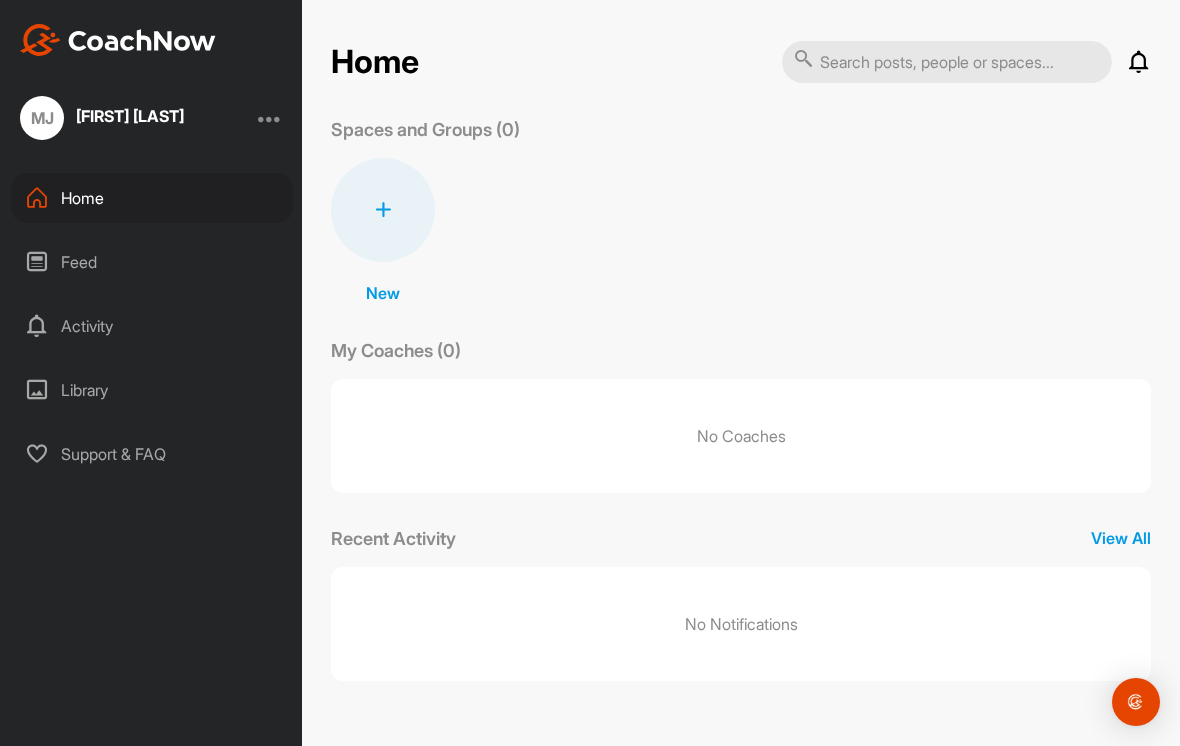 click on "[FIRST] [LAST]" at bounding box center (130, 116) 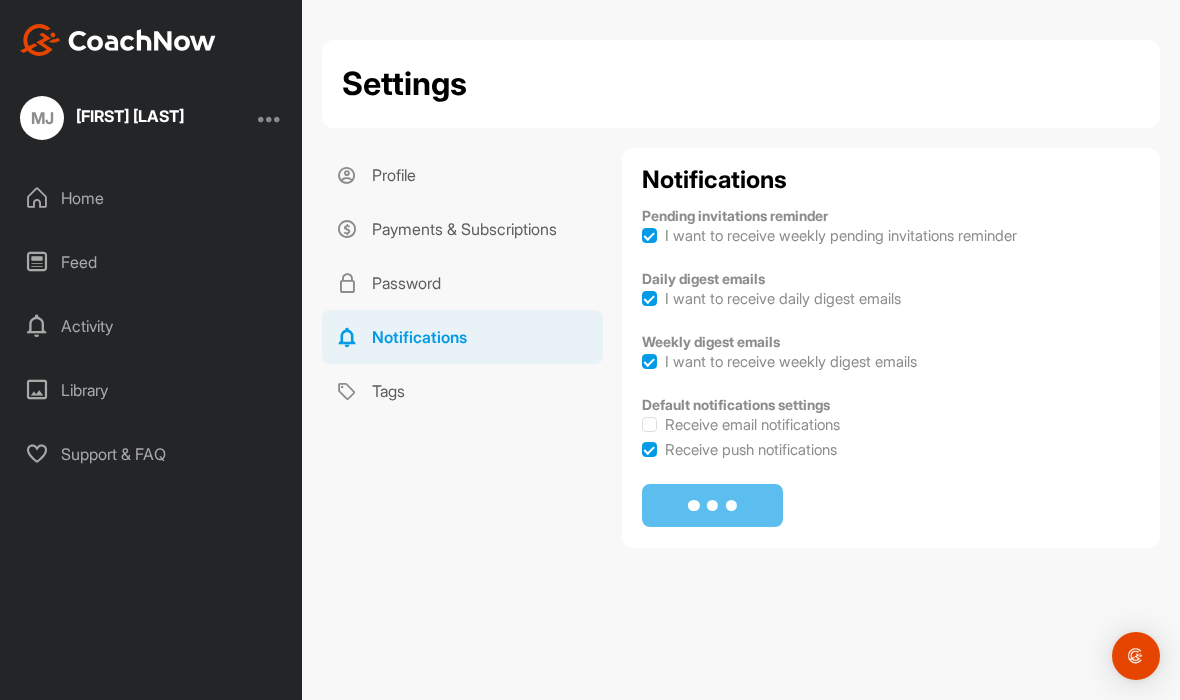 checkbox on "true" 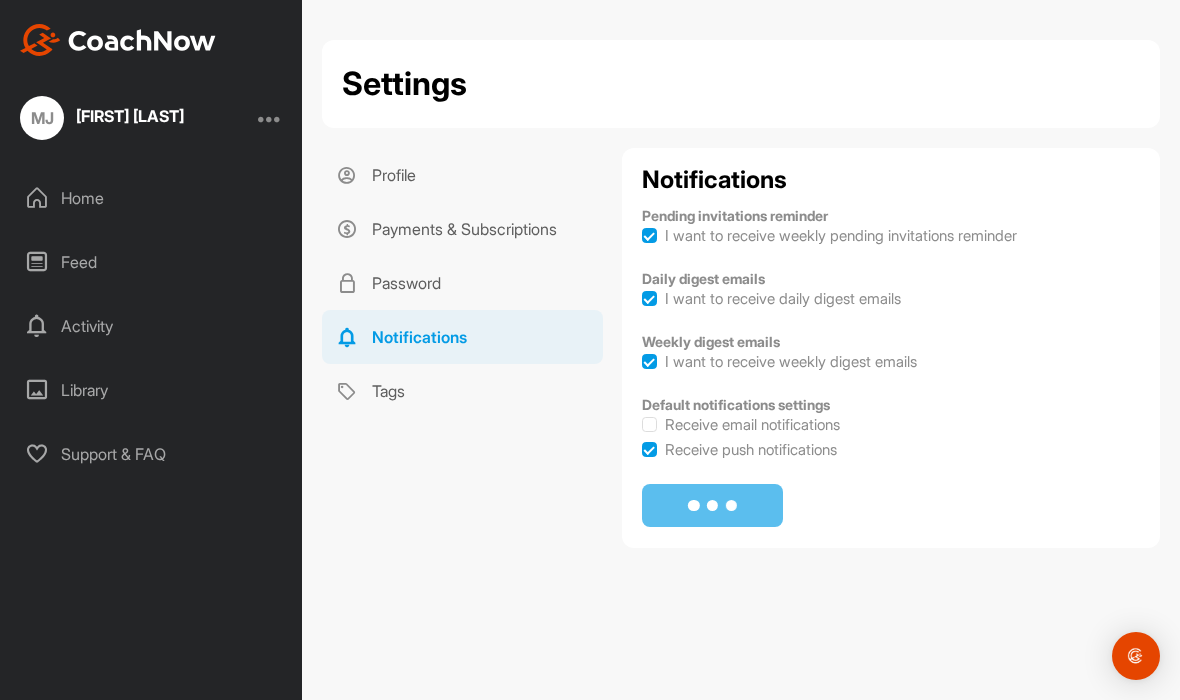 checkbox on "true" 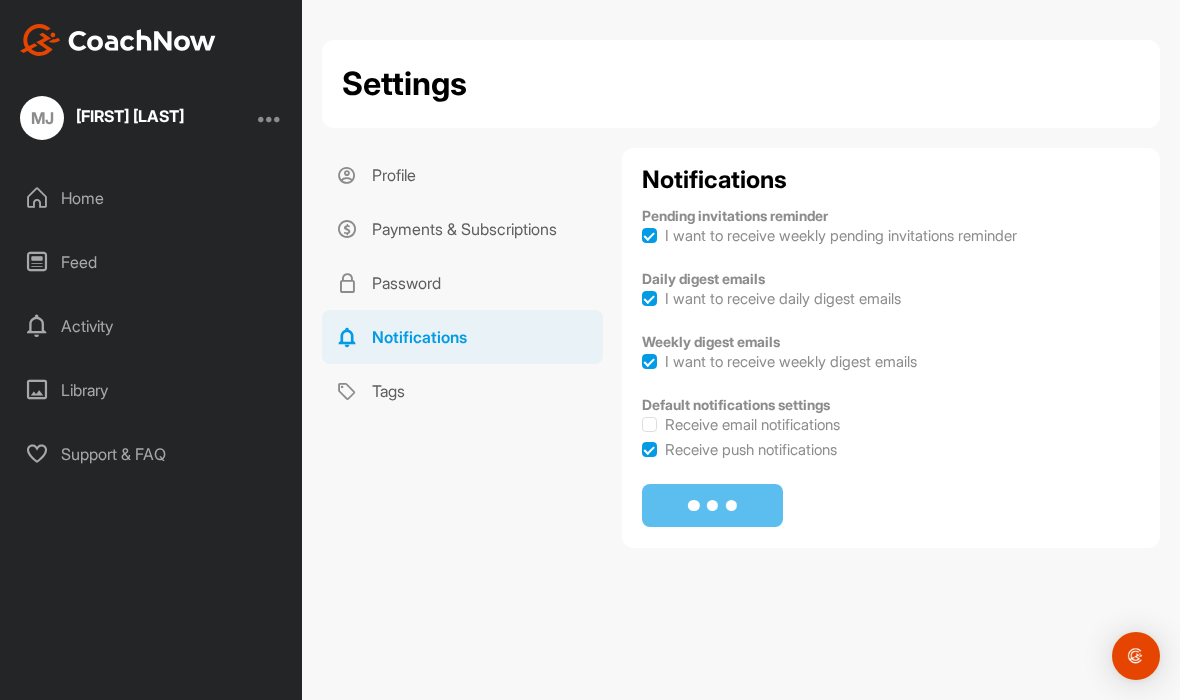 checkbox on "true" 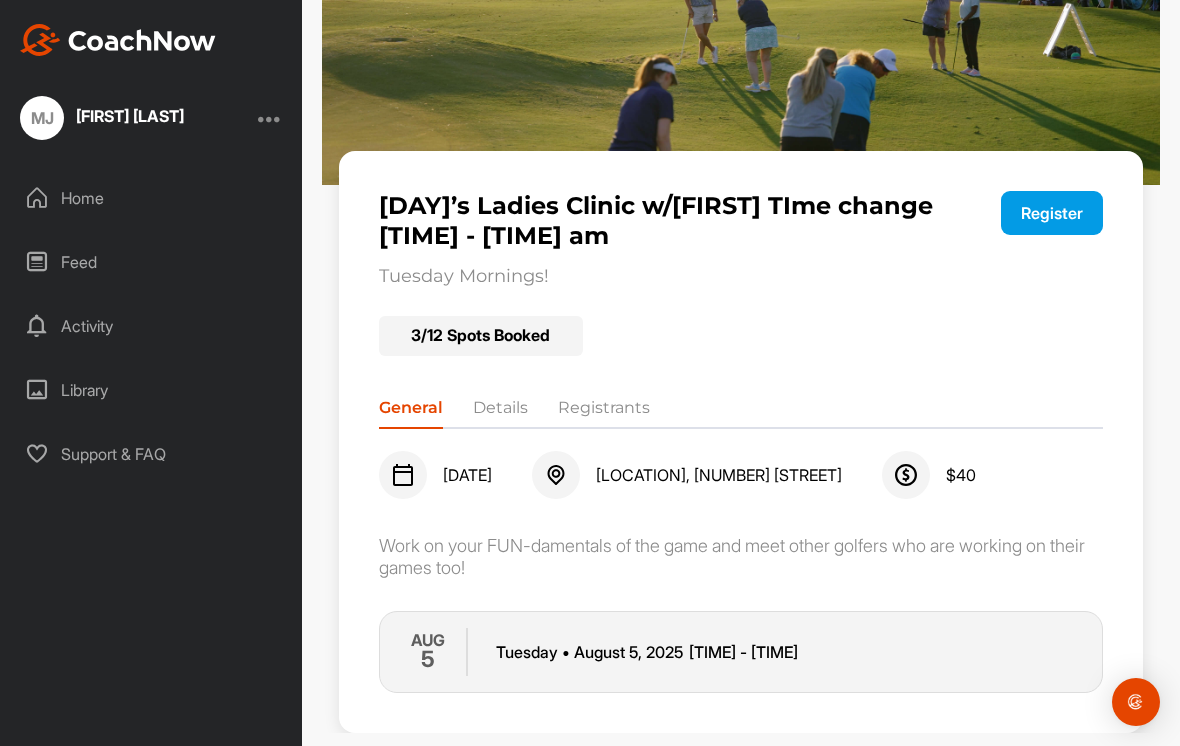 scroll, scrollTop: 154, scrollLeft: 0, axis: vertical 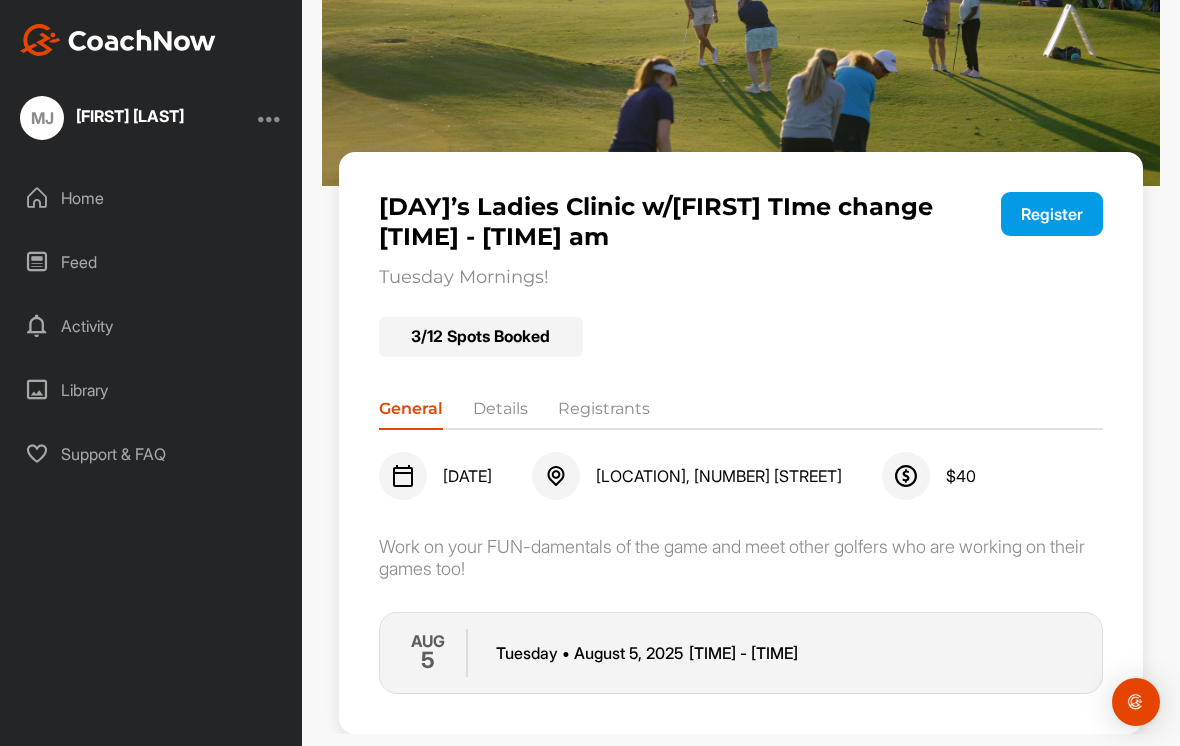 click on "Registrants" at bounding box center (604, 413) 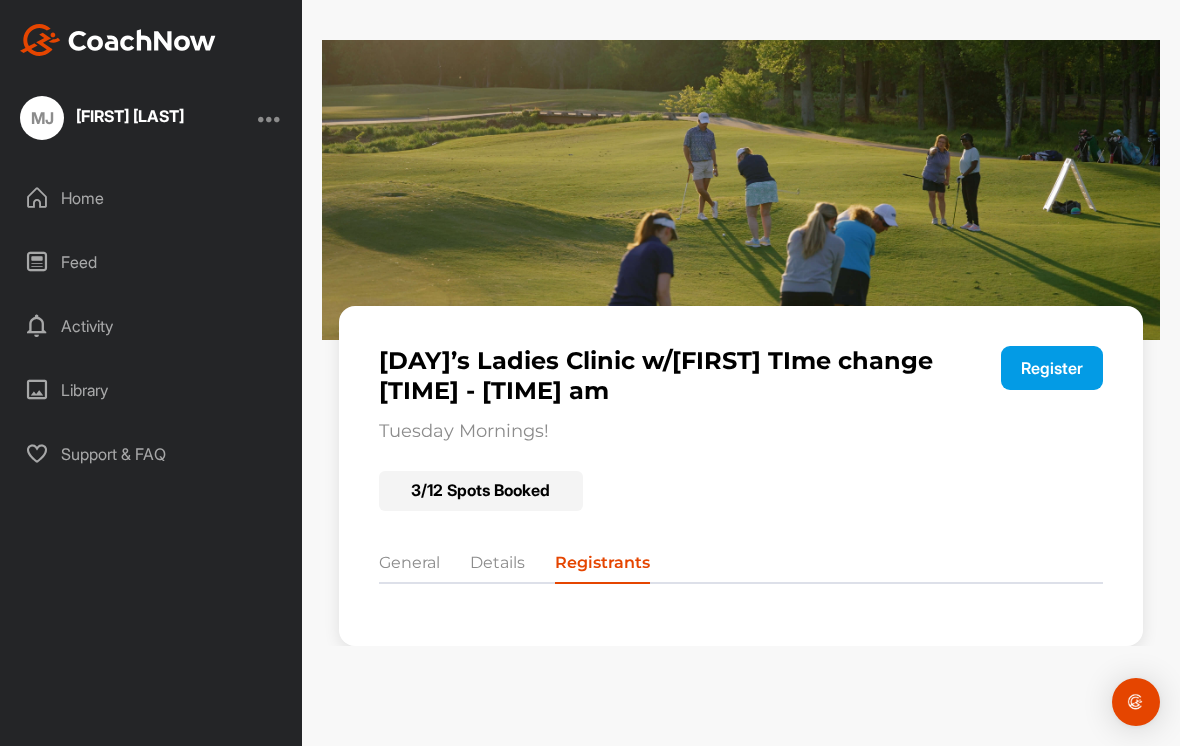 scroll, scrollTop: 31, scrollLeft: 0, axis: vertical 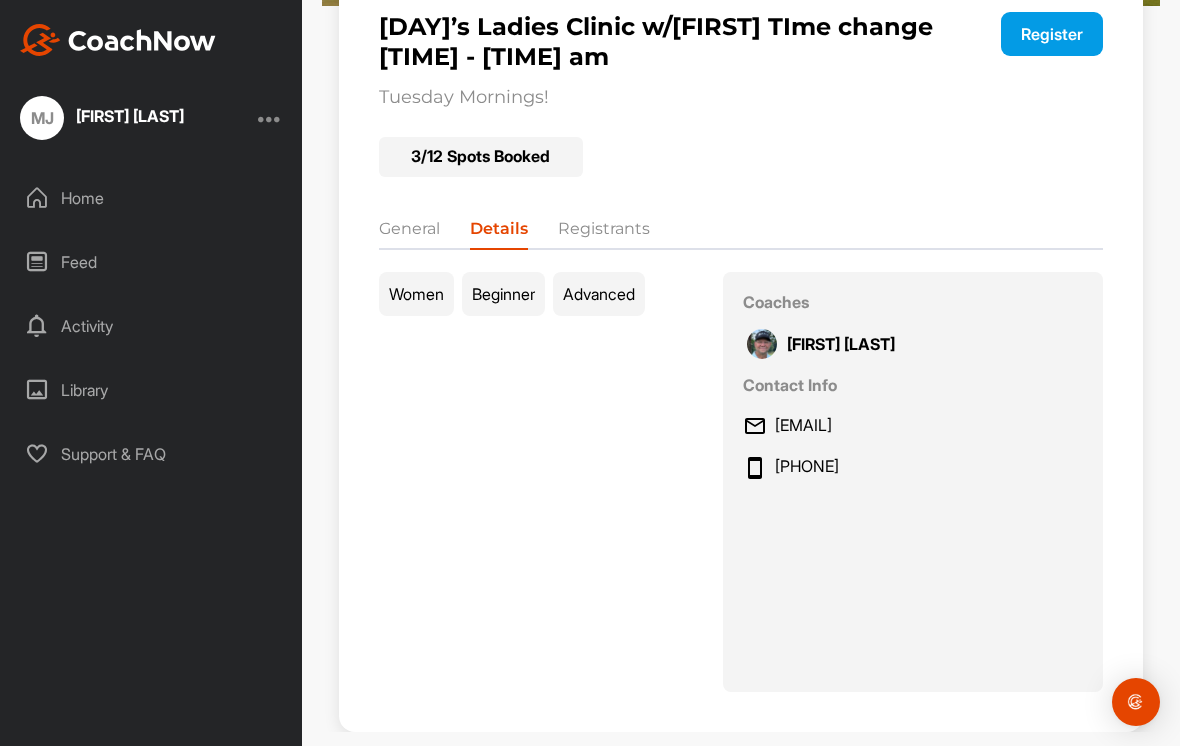 click on "Women" at bounding box center [416, 294] 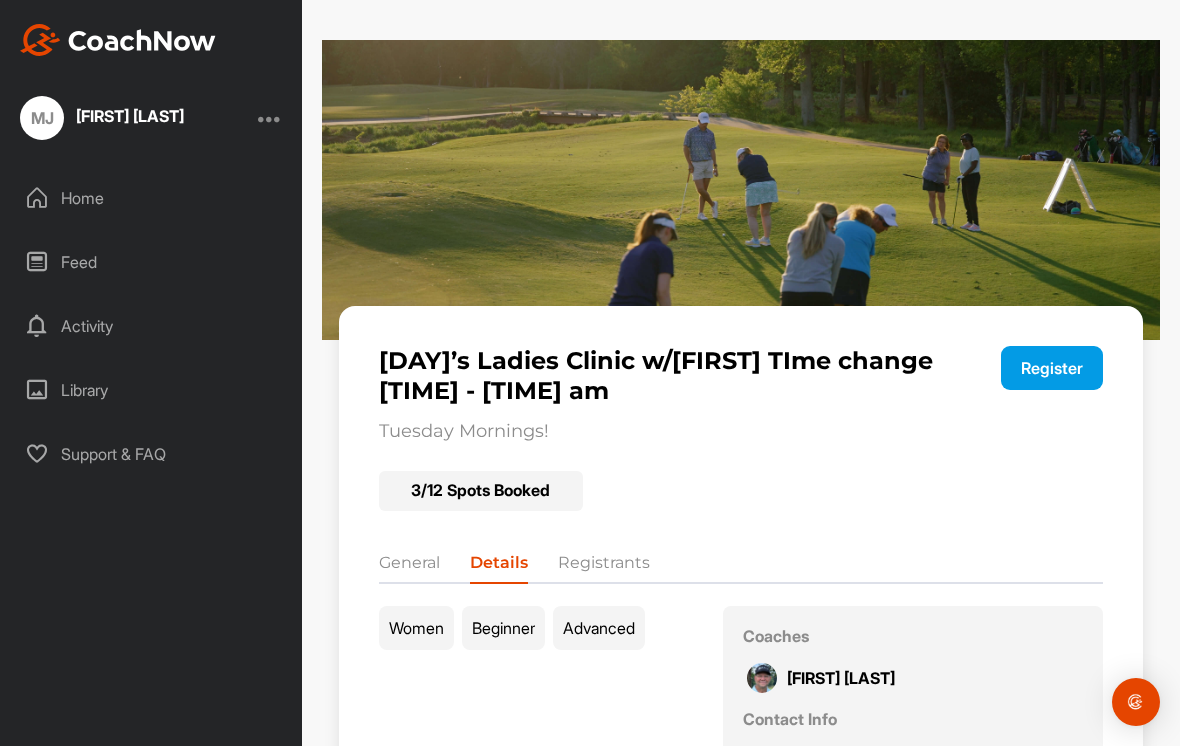scroll, scrollTop: 0, scrollLeft: 0, axis: both 